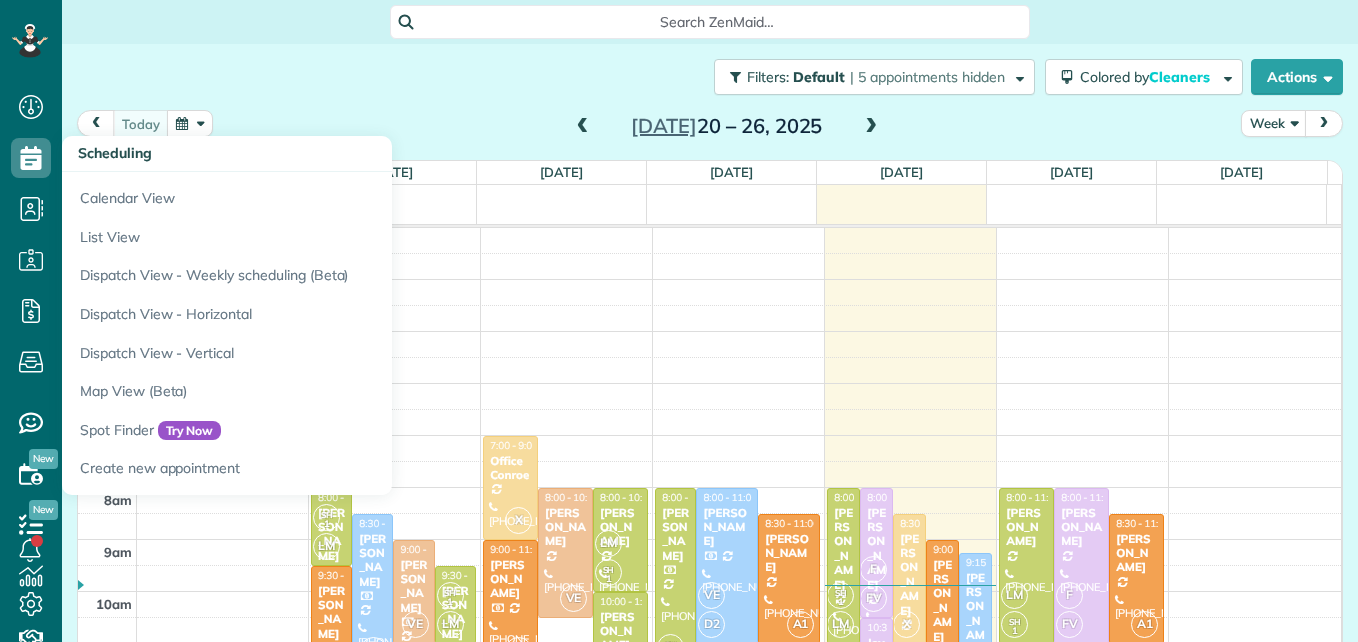 scroll, scrollTop: 0, scrollLeft: 0, axis: both 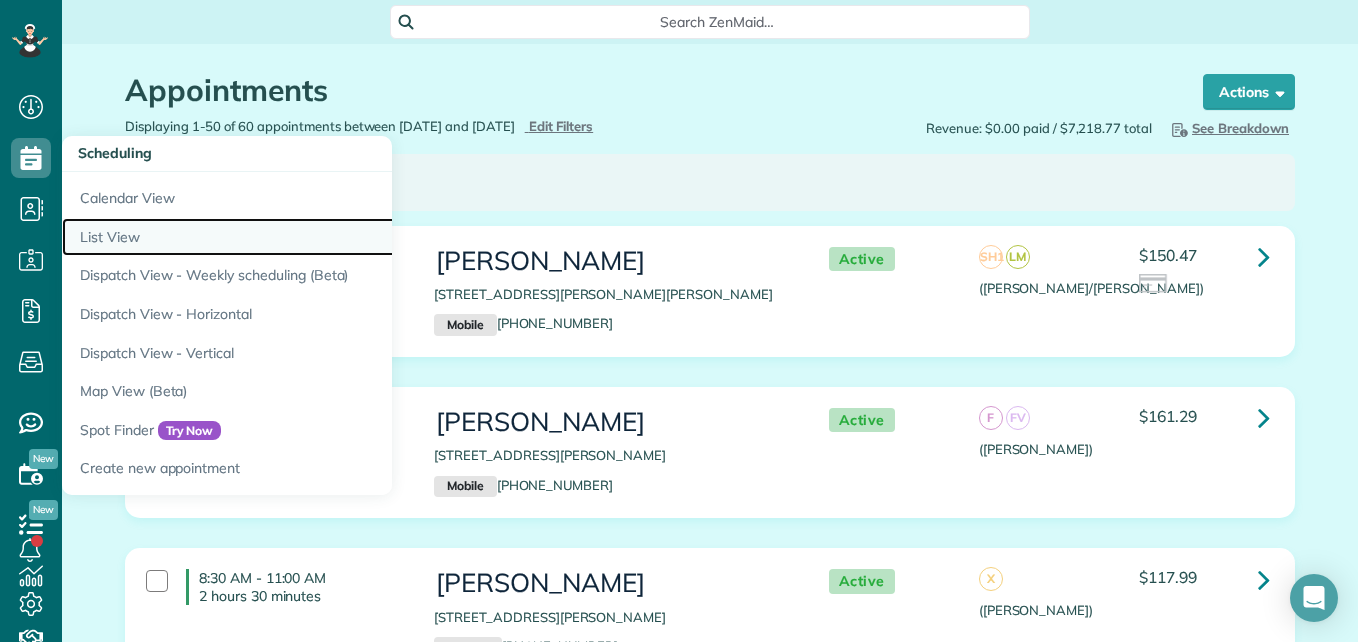 click on "List View" at bounding box center [312, 237] 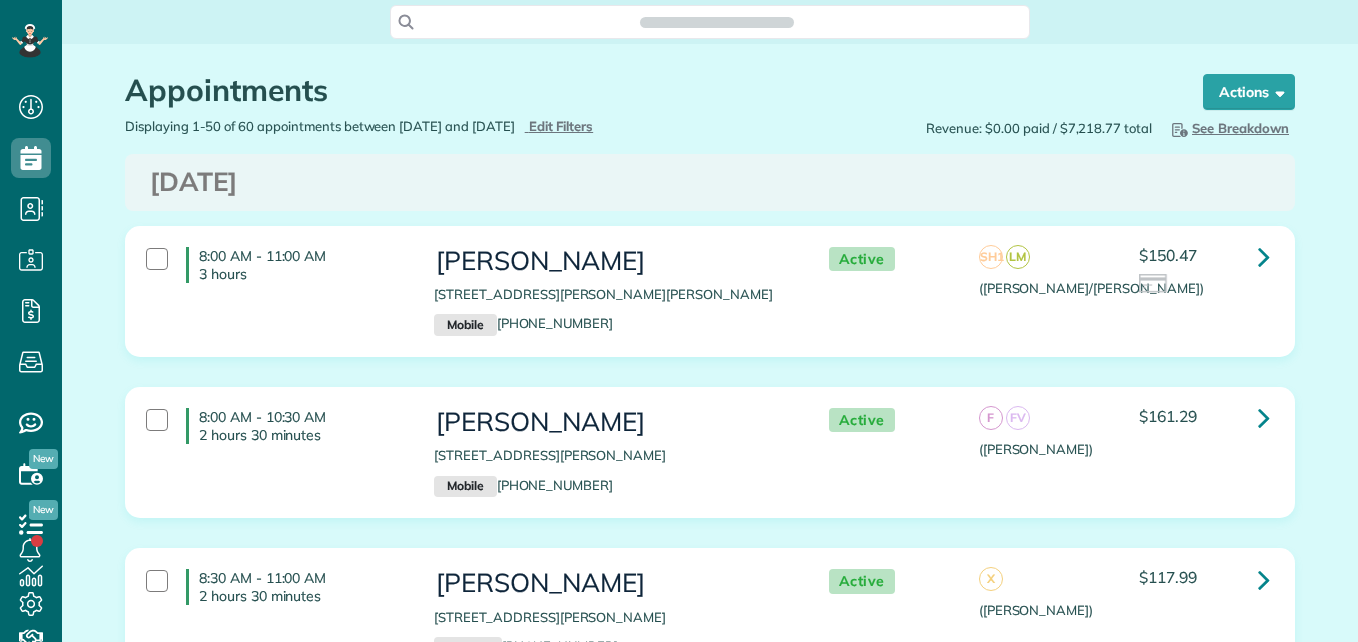 scroll, scrollTop: 0, scrollLeft: 0, axis: both 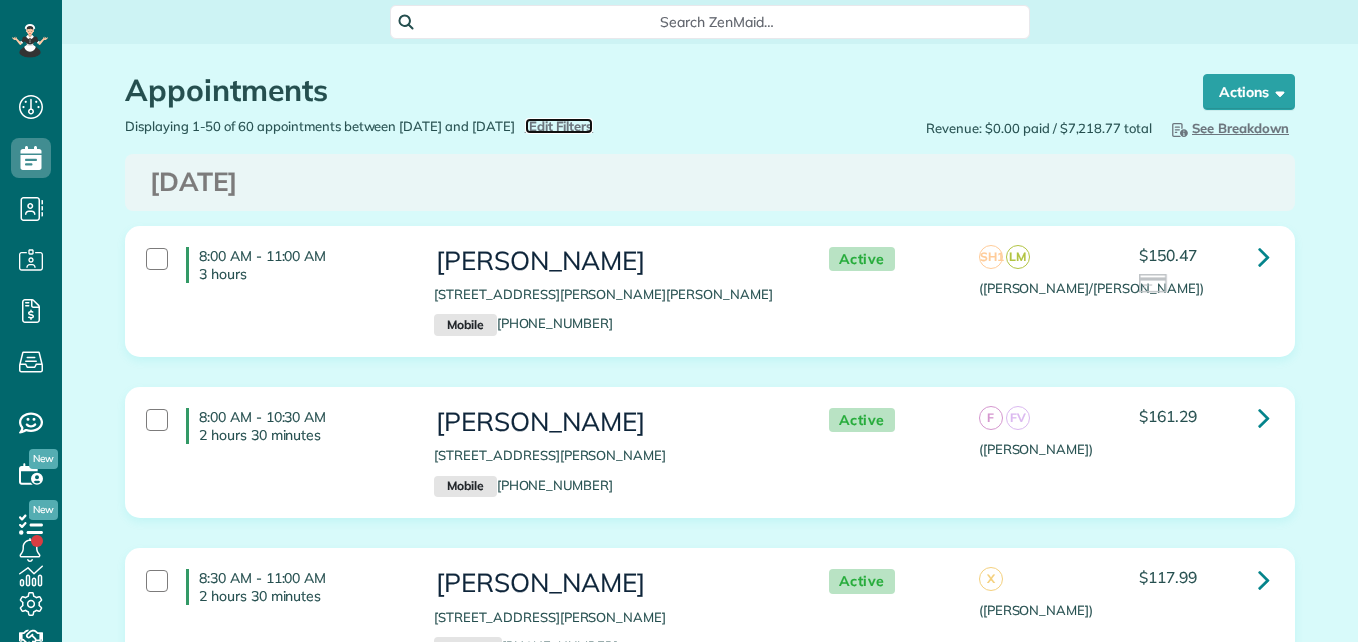 click on "Edit Filters" at bounding box center (561, 126) 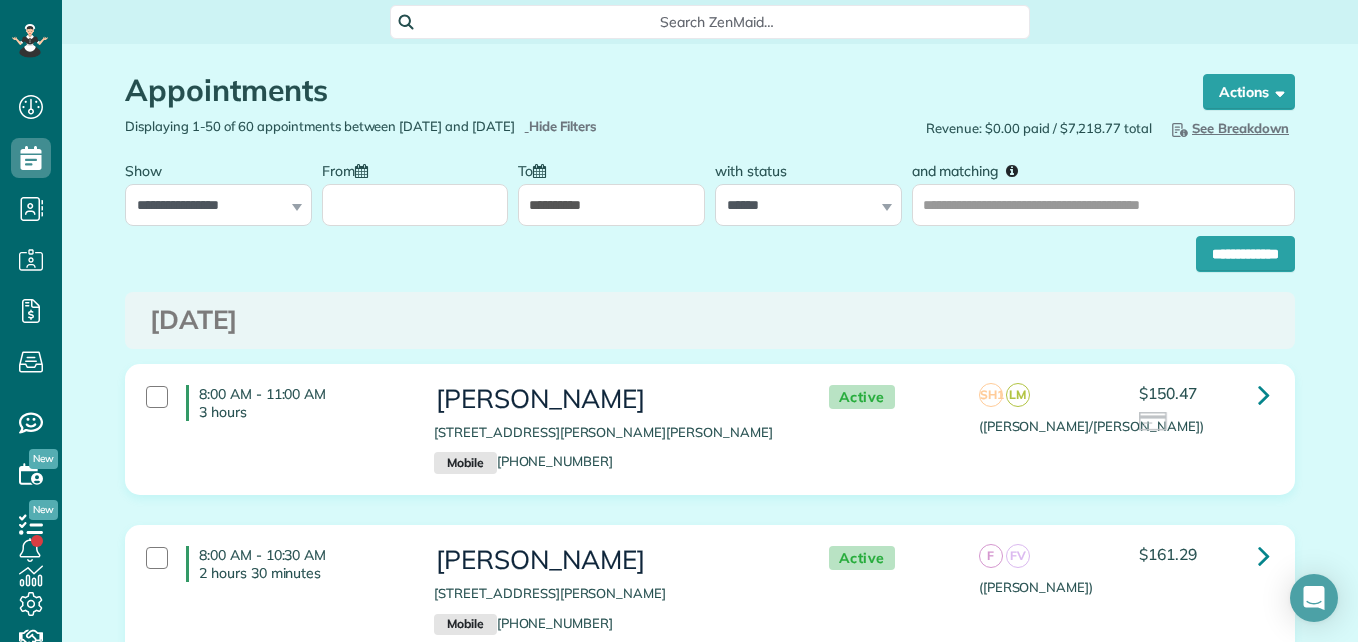 click on "From" at bounding box center [415, 205] 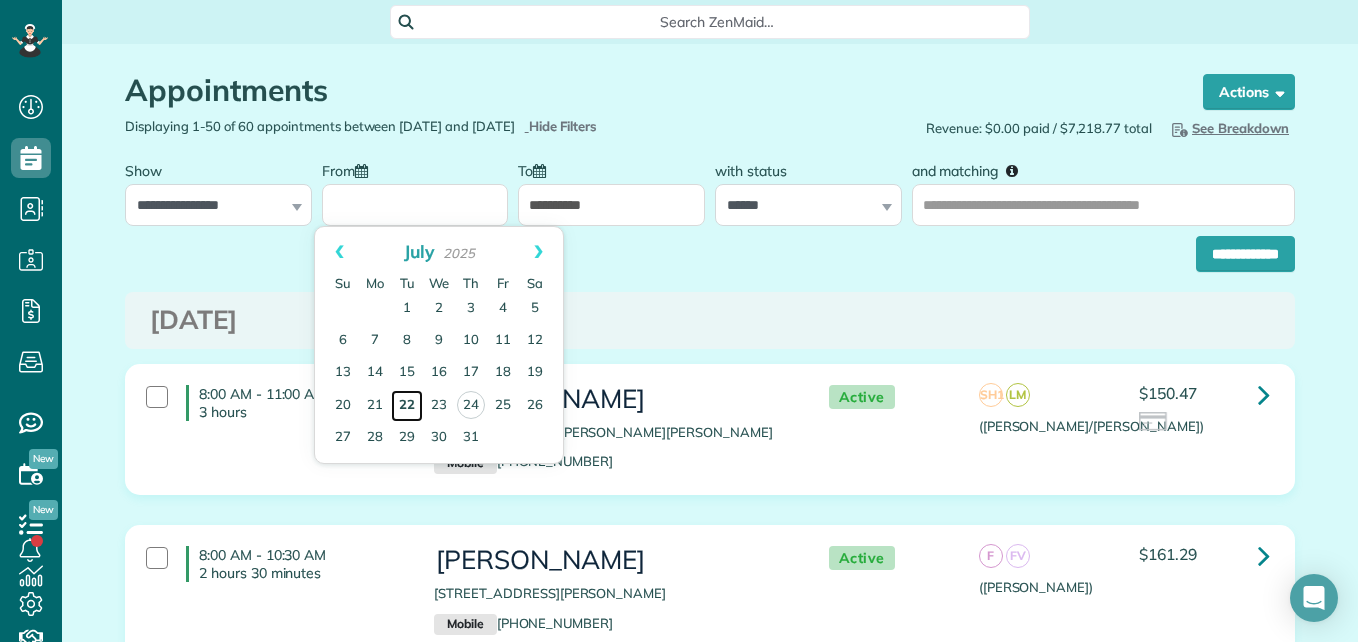 click on "22" at bounding box center [407, 406] 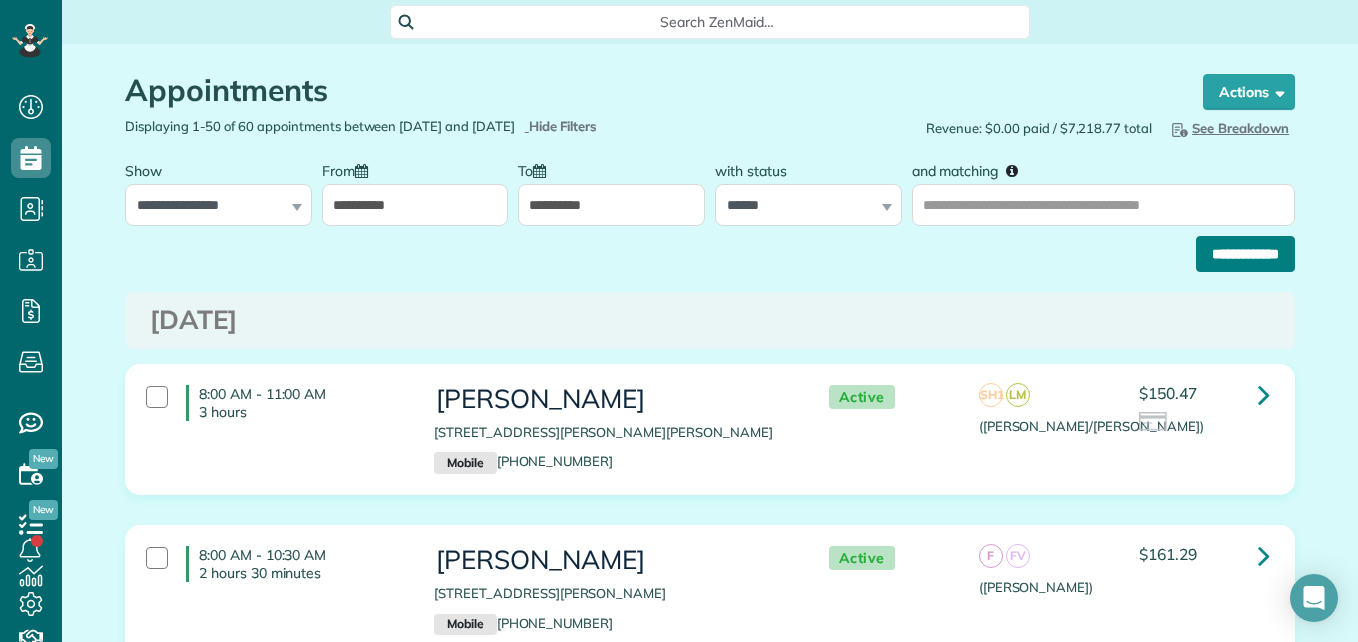click on "**********" at bounding box center [1245, 254] 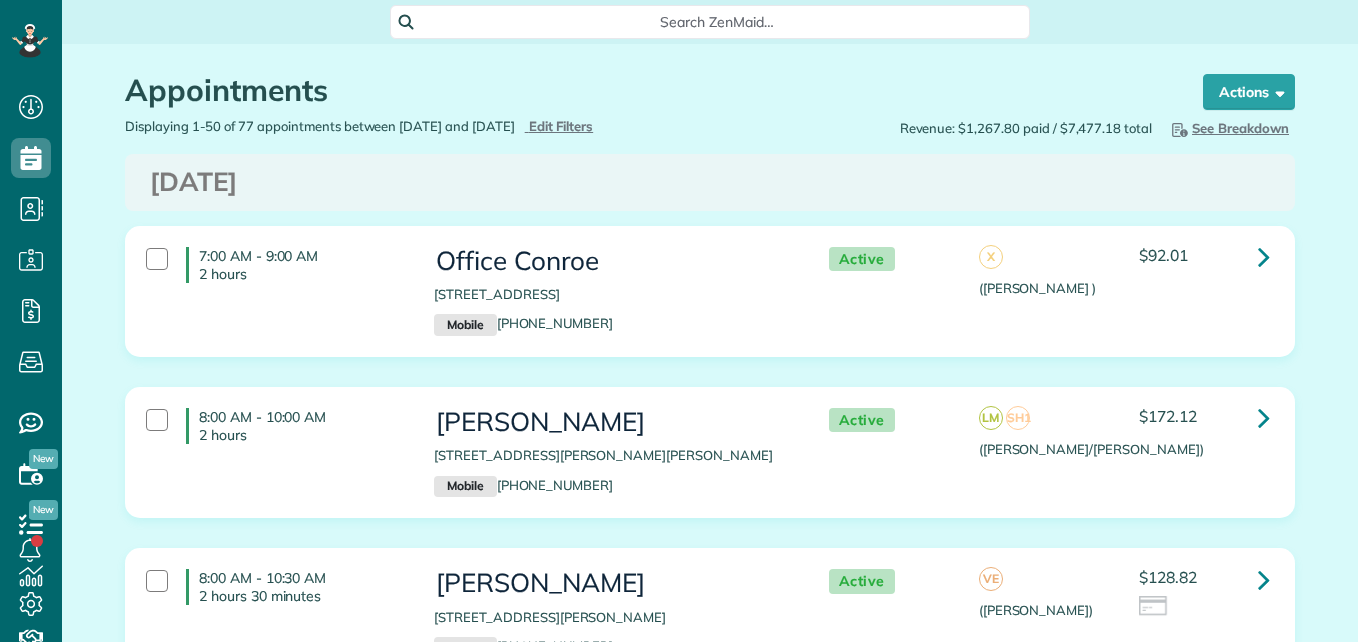 scroll, scrollTop: 0, scrollLeft: 0, axis: both 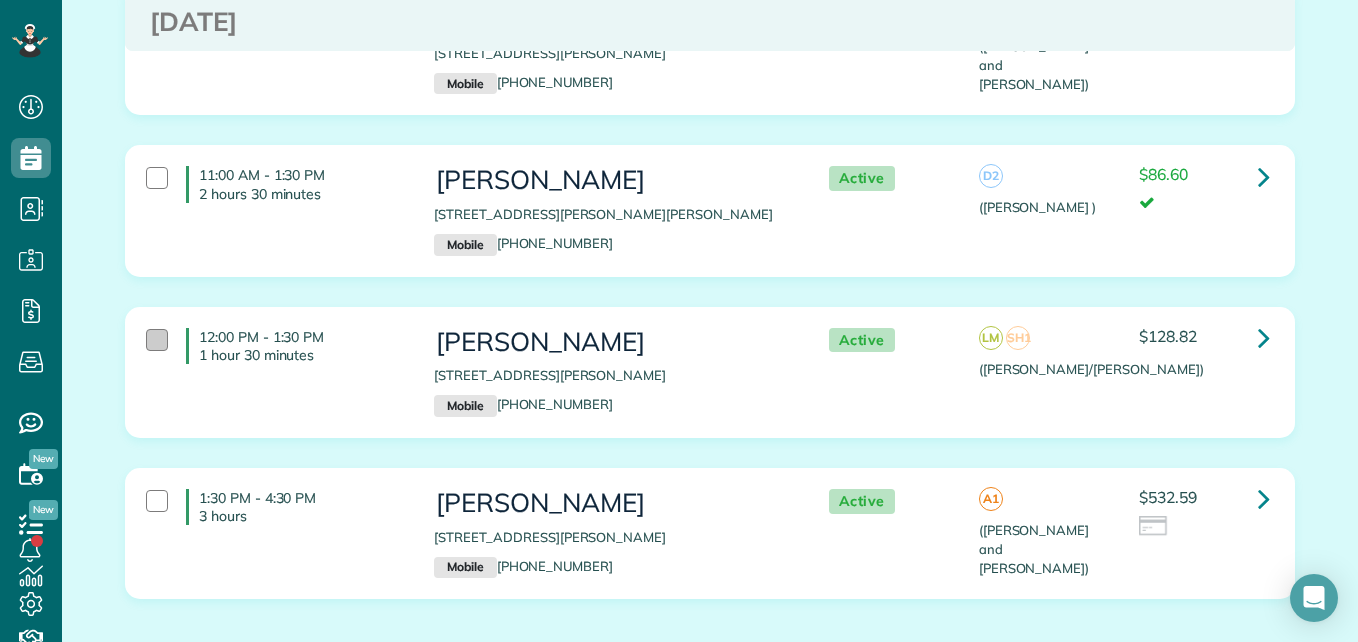 click at bounding box center [157, 340] 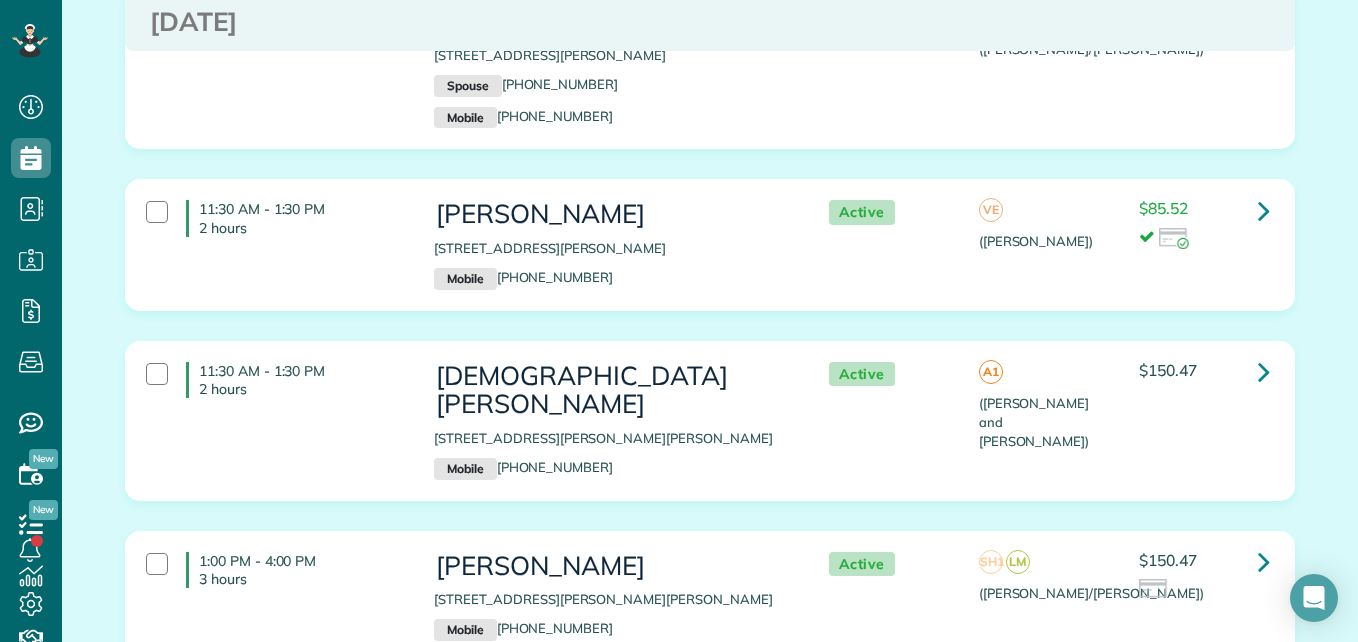 scroll, scrollTop: 0, scrollLeft: 0, axis: both 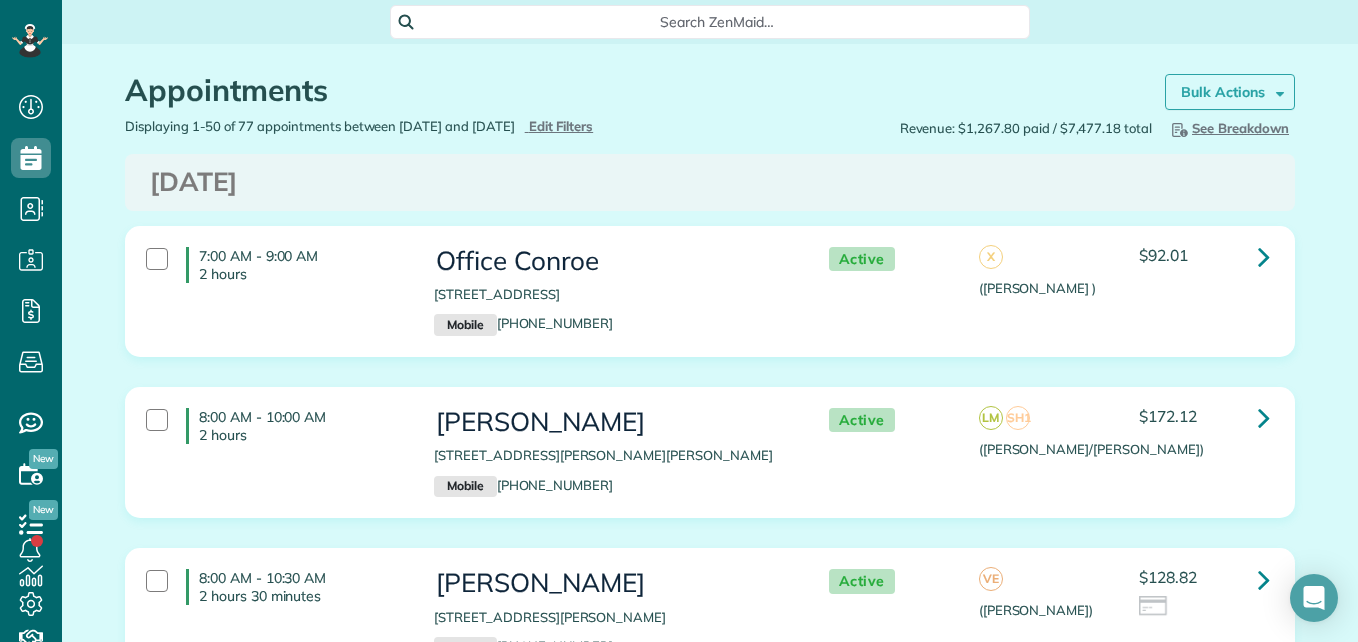 click on "Bulk Actions" at bounding box center [1223, 92] 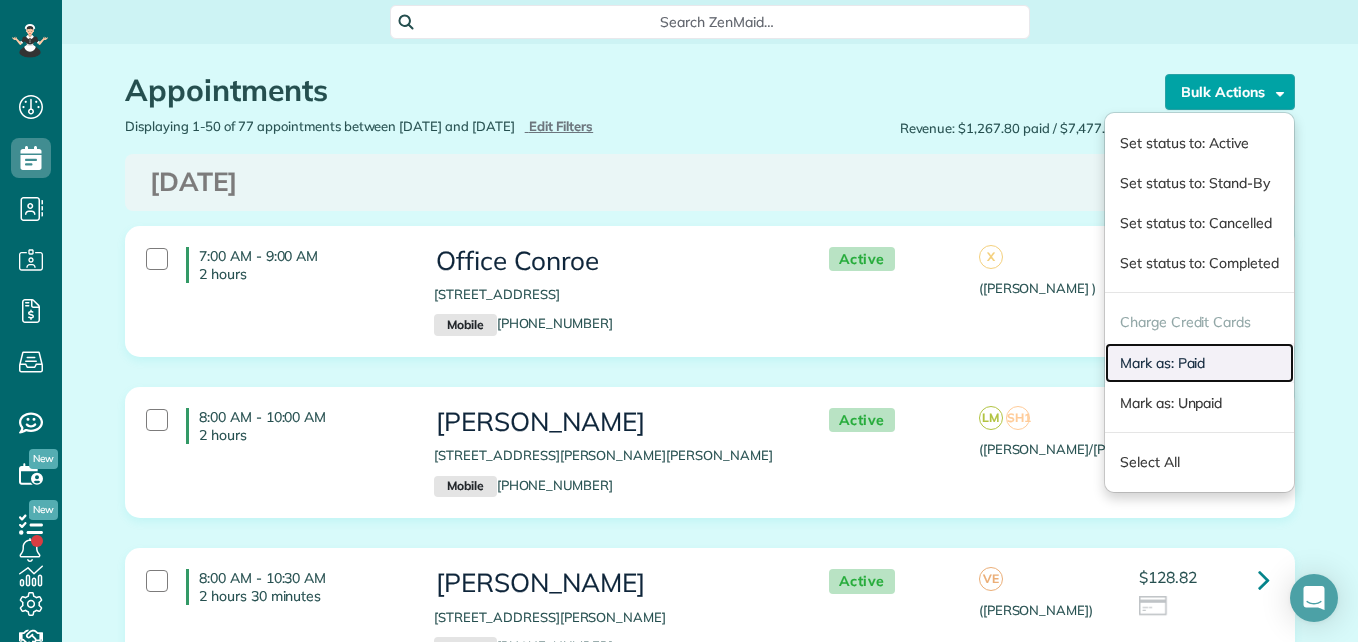 click on "Mark as: Paid" at bounding box center [1199, 363] 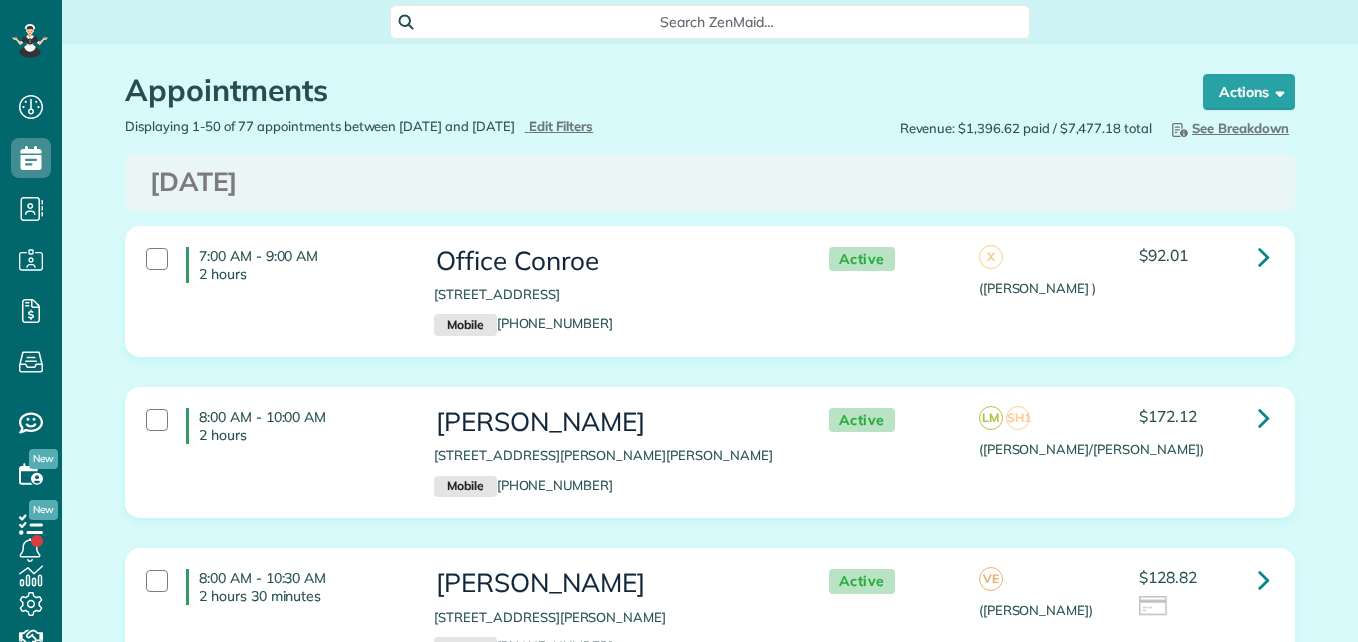 scroll, scrollTop: 0, scrollLeft: 0, axis: both 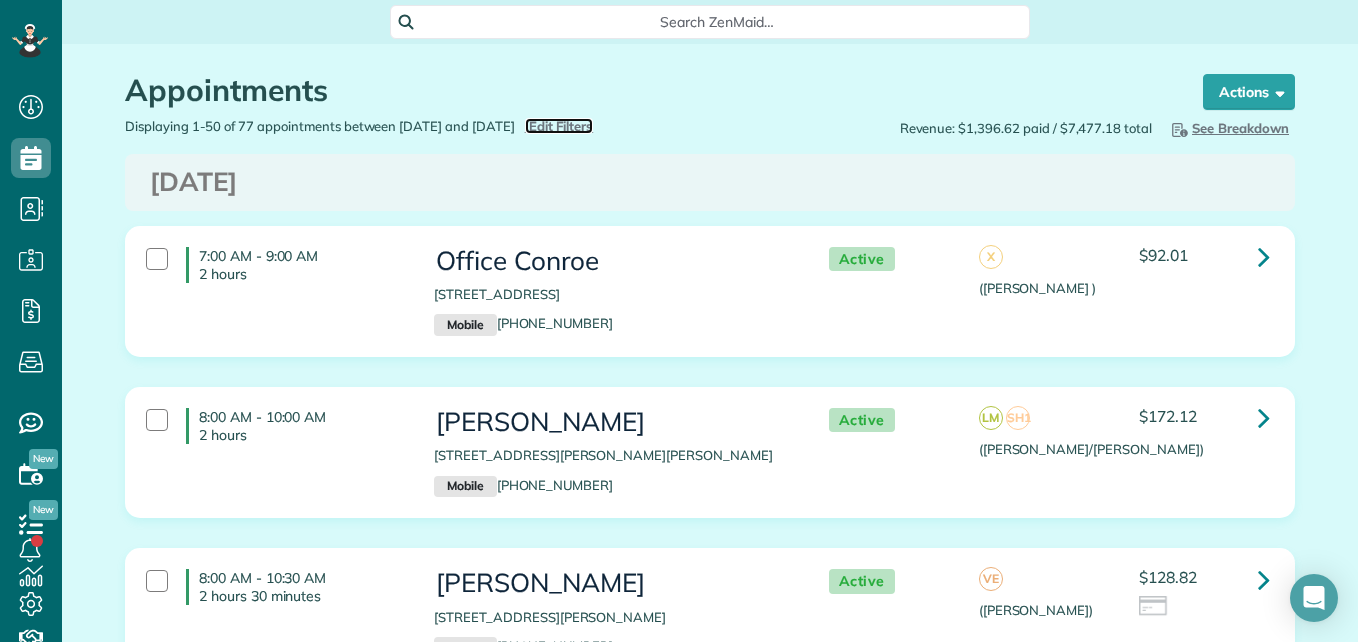 click on "Edit Filters" at bounding box center (561, 126) 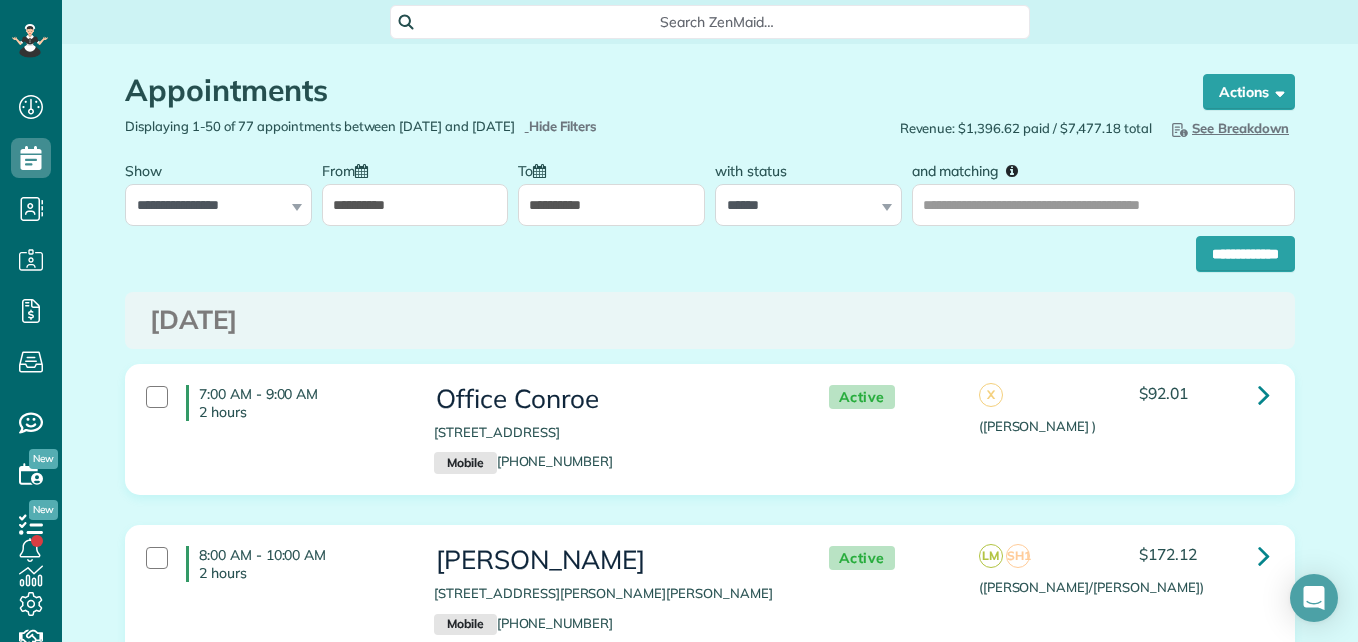 click on "**********" at bounding box center (710, 249) 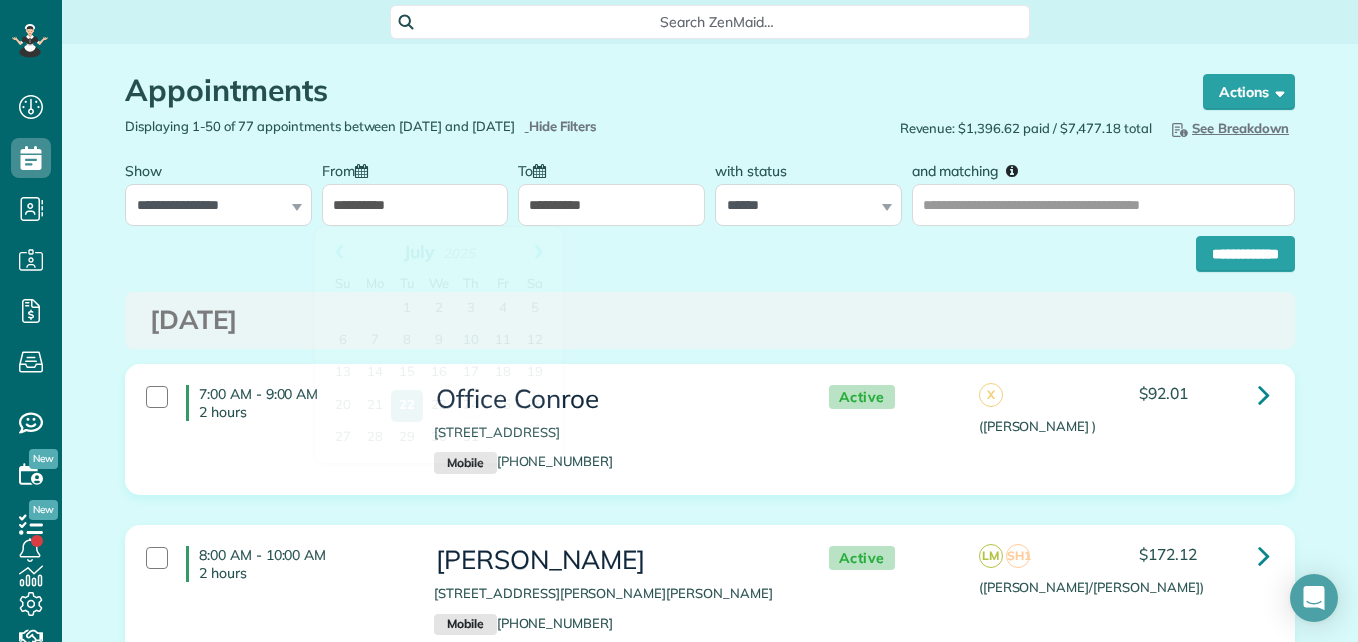 click on "**********" at bounding box center (415, 205) 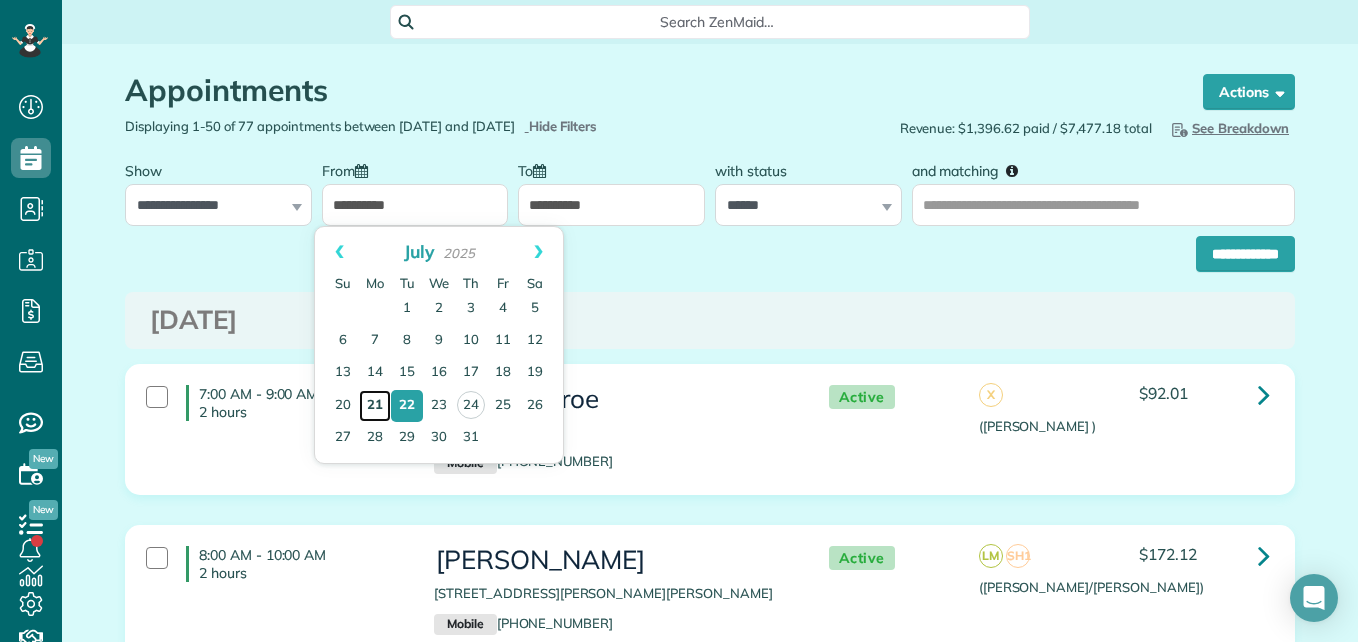 click on "21" at bounding box center (375, 406) 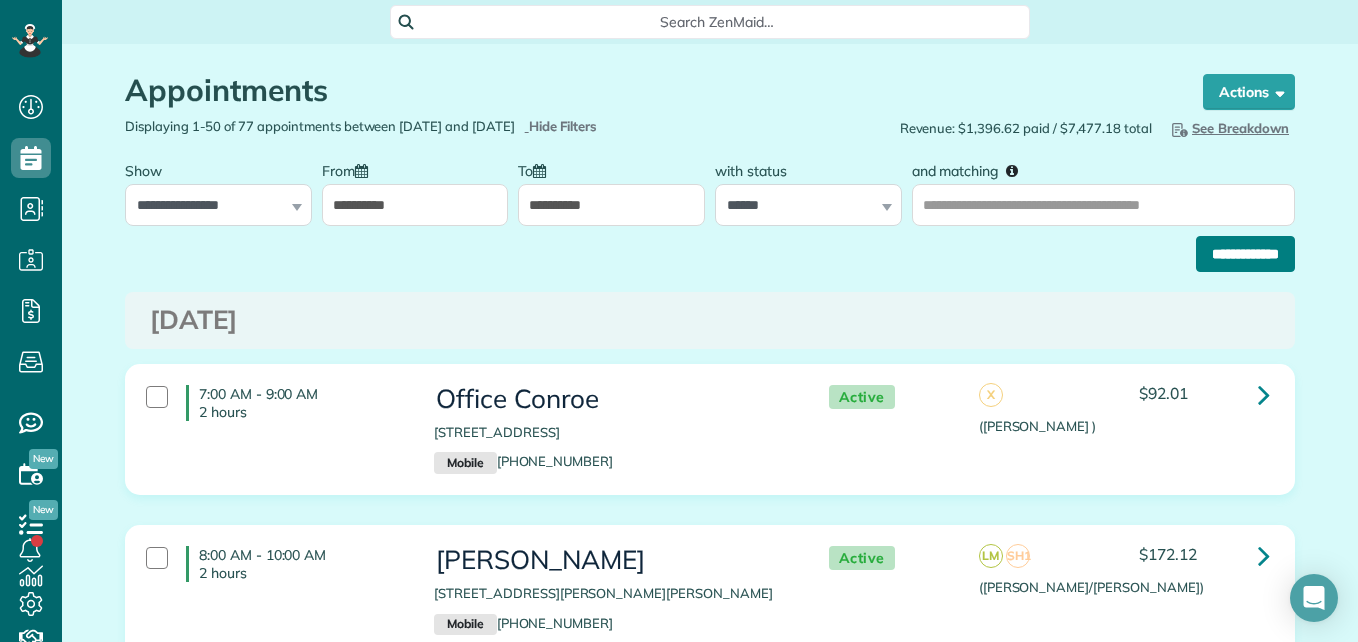 click on "**********" at bounding box center (1245, 254) 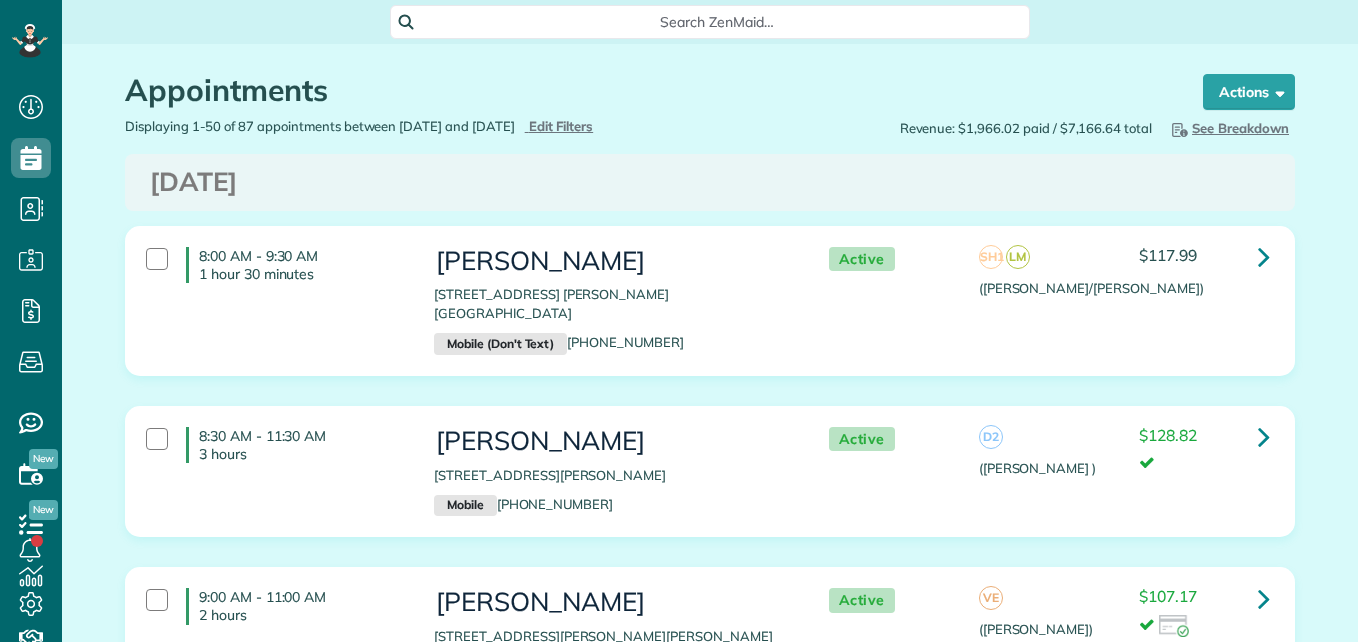 scroll, scrollTop: 0, scrollLeft: 0, axis: both 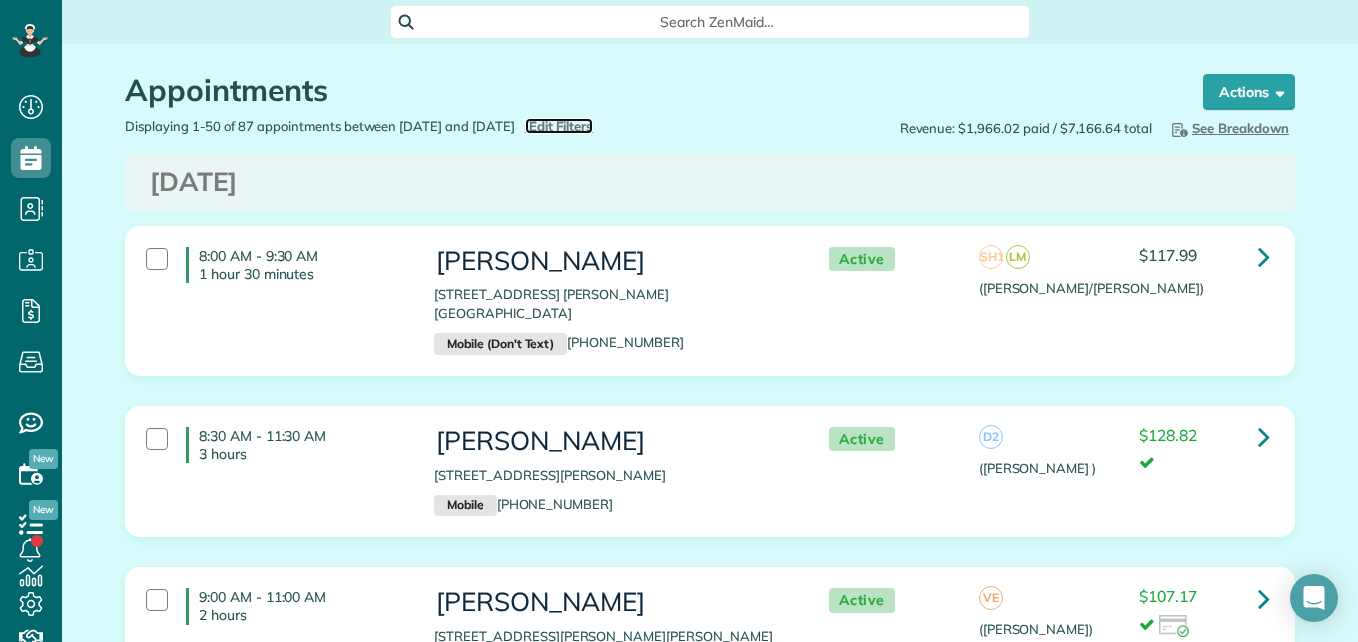 click on "Edit Filters" at bounding box center [561, 126] 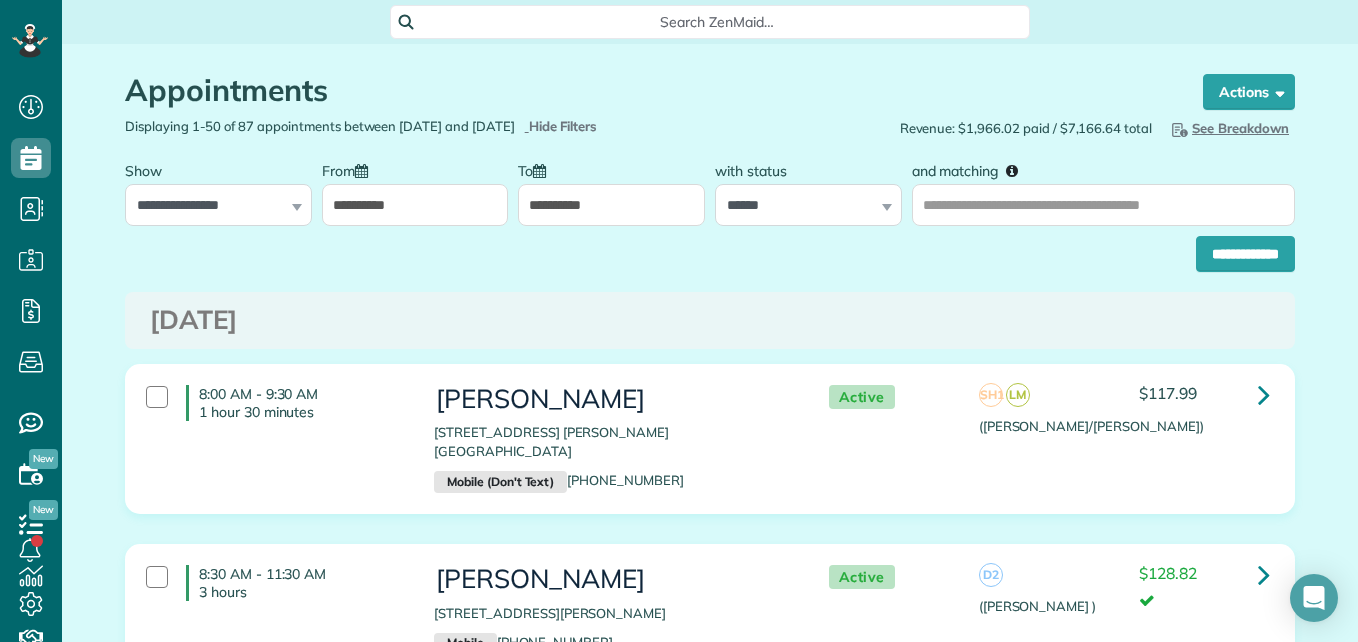 click on "**********" at bounding box center [710, 249] 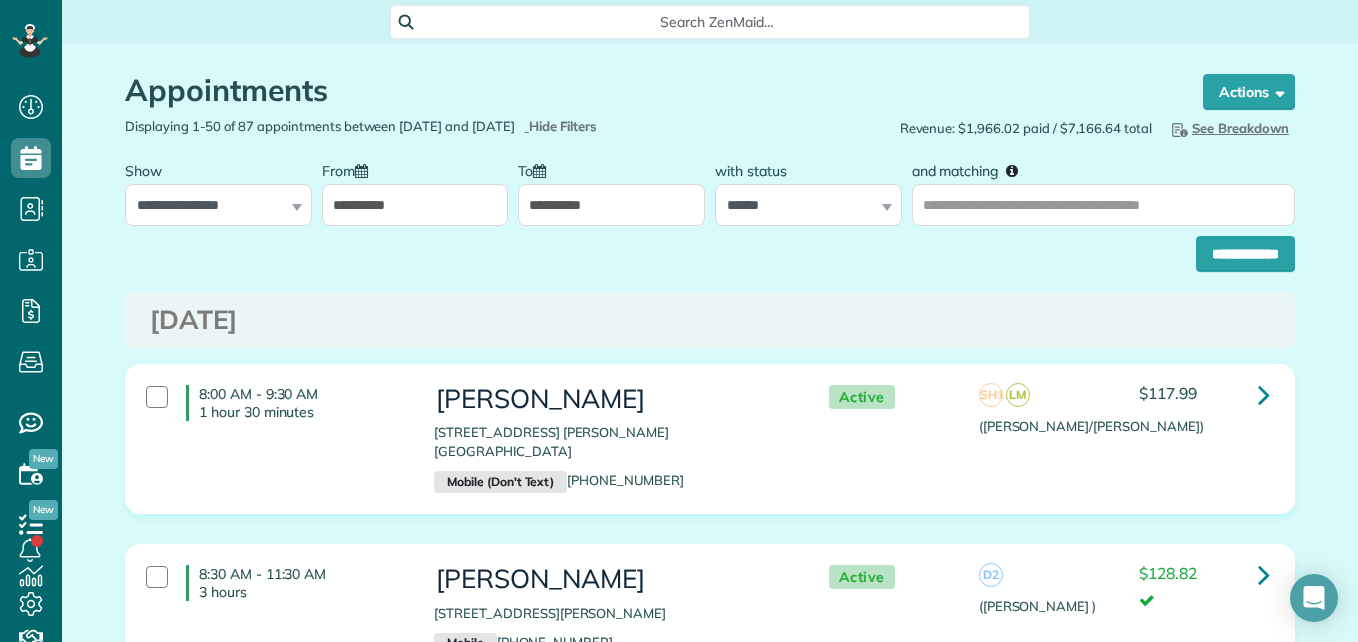 click on "**********" at bounding box center [415, 205] 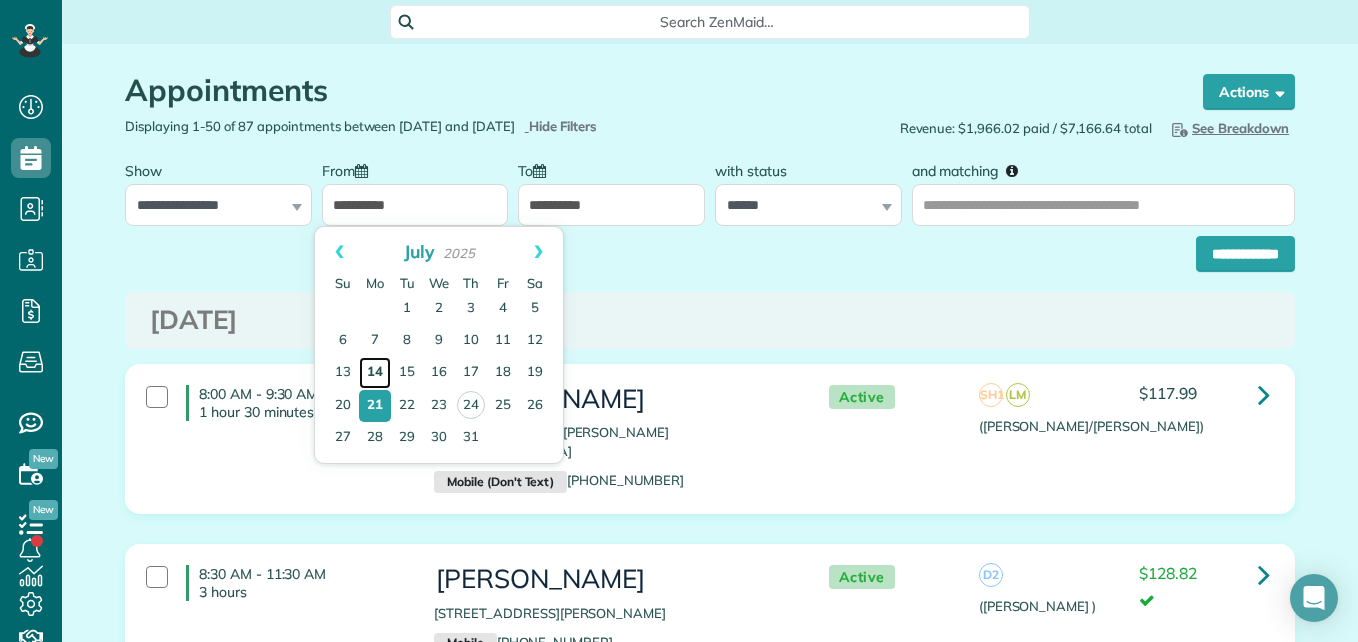 click on "14" at bounding box center (375, 373) 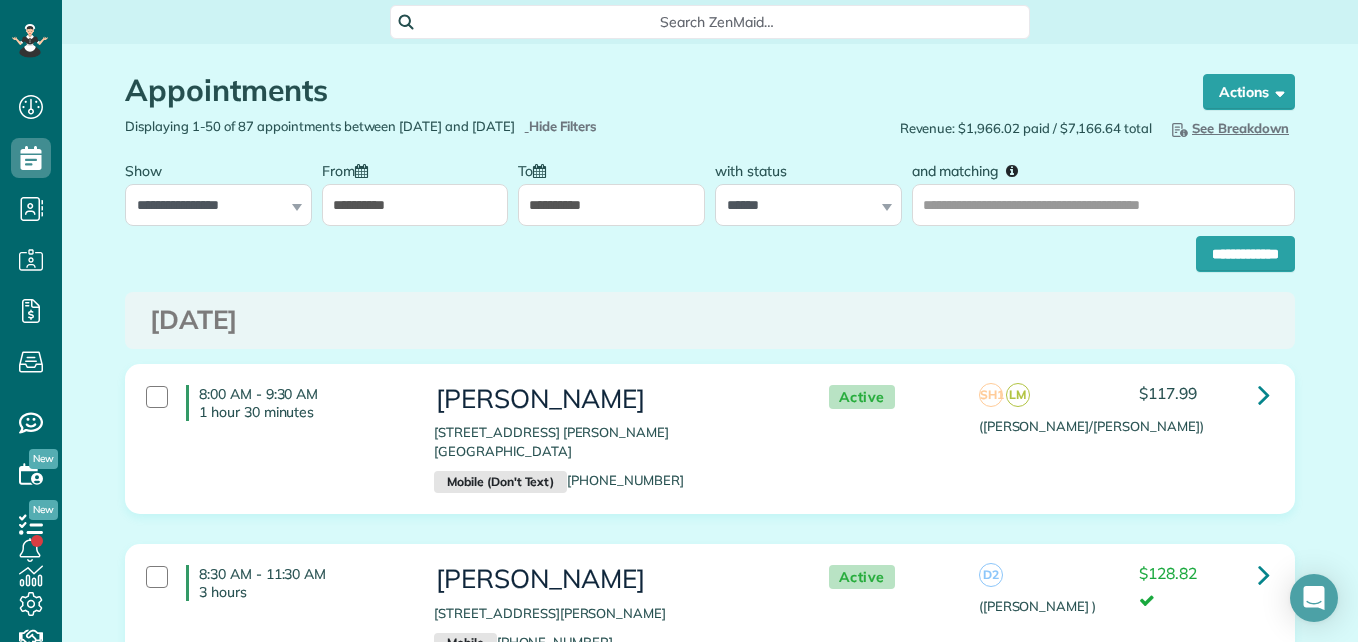 click on "**********" at bounding box center (611, 205) 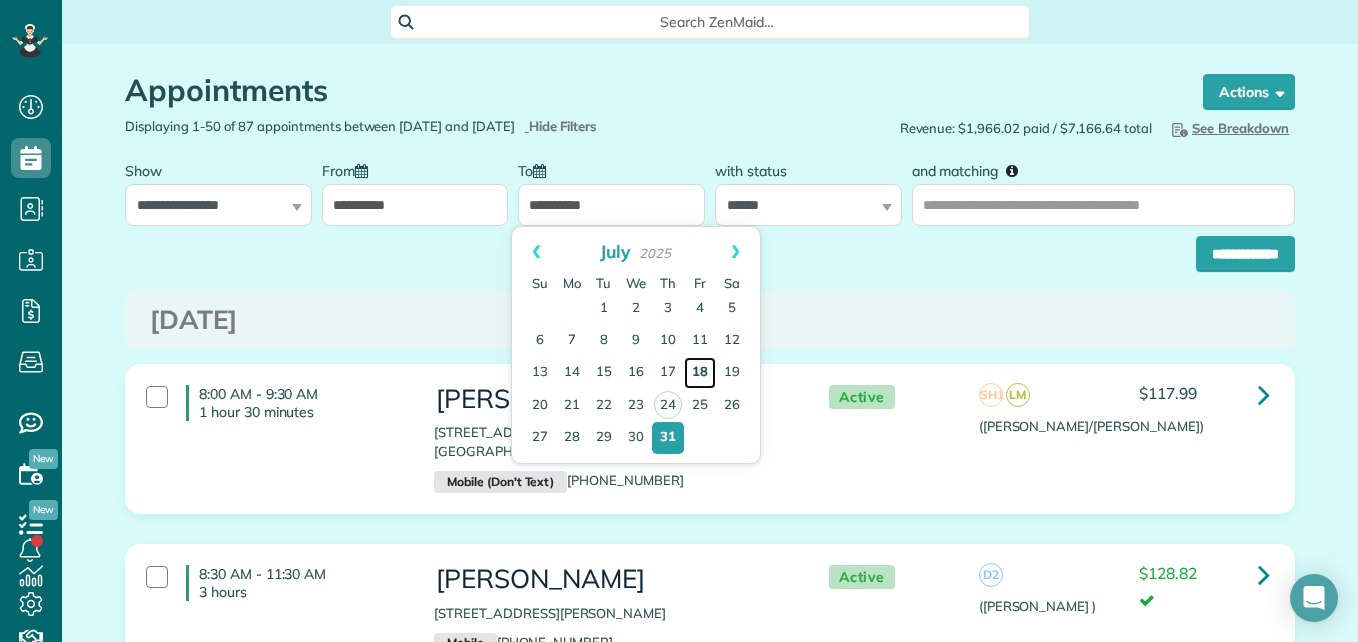 click on "18" at bounding box center (700, 373) 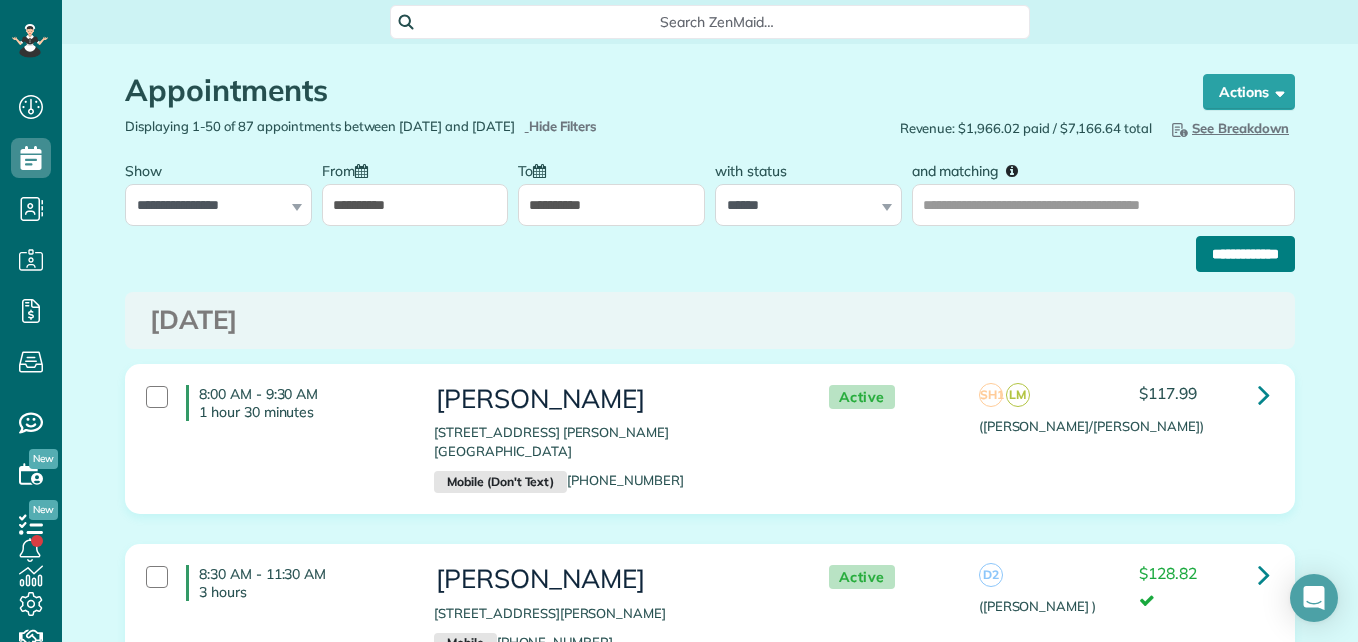click on "**********" at bounding box center [1245, 254] 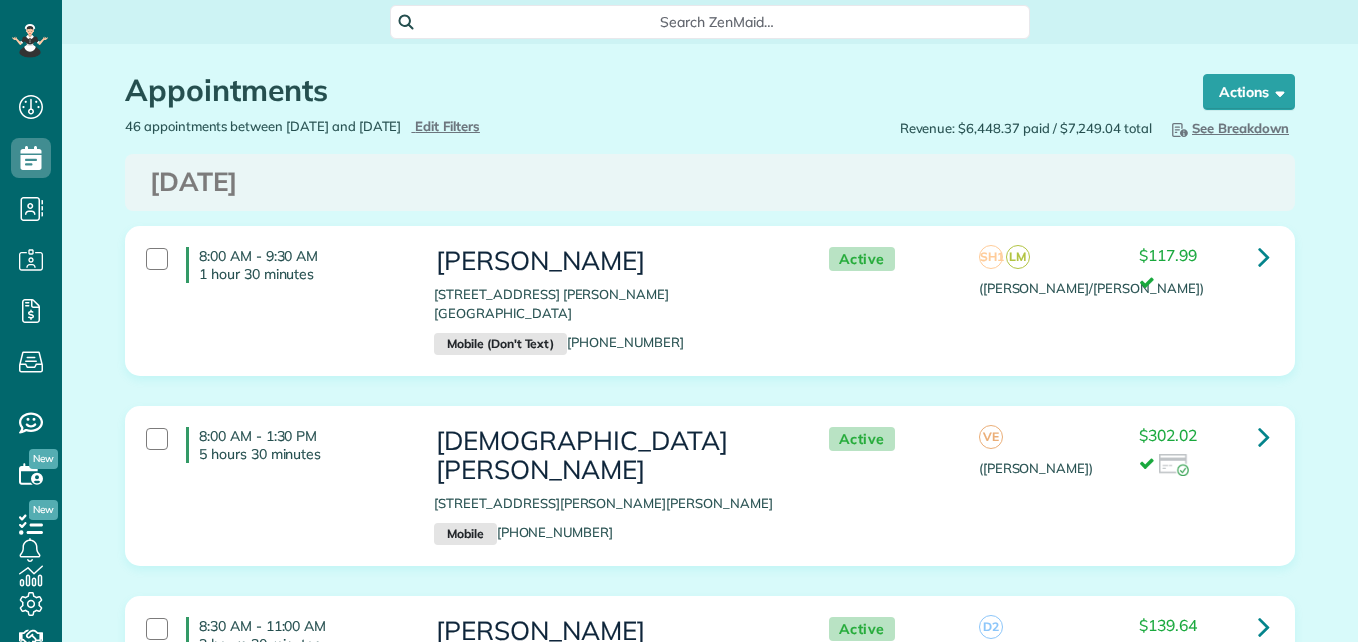 scroll, scrollTop: 0, scrollLeft: 0, axis: both 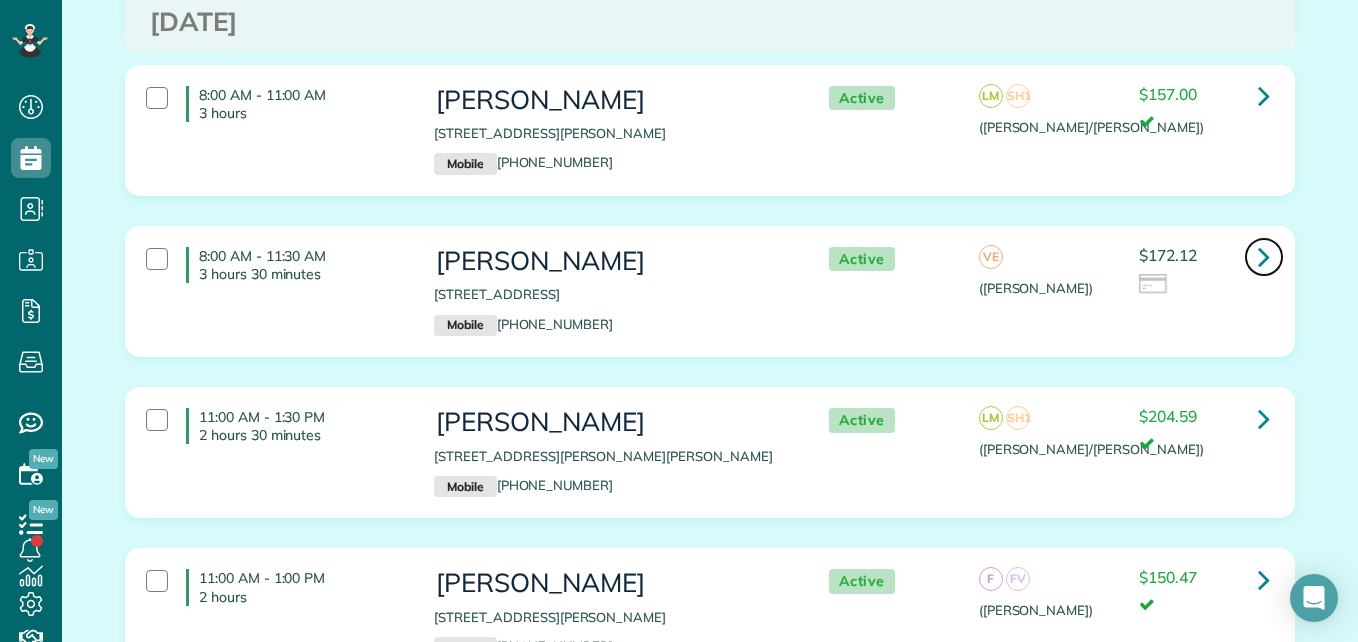 click at bounding box center [1264, 256] 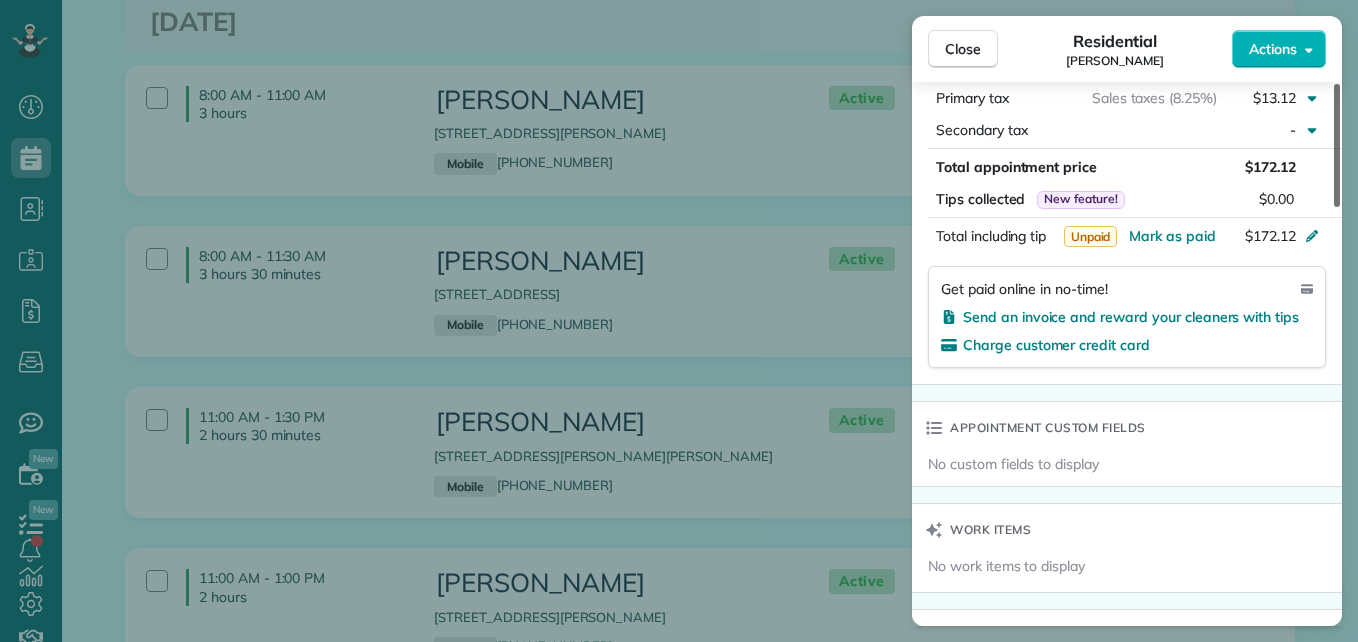 scroll, scrollTop: 1085, scrollLeft: 0, axis: vertical 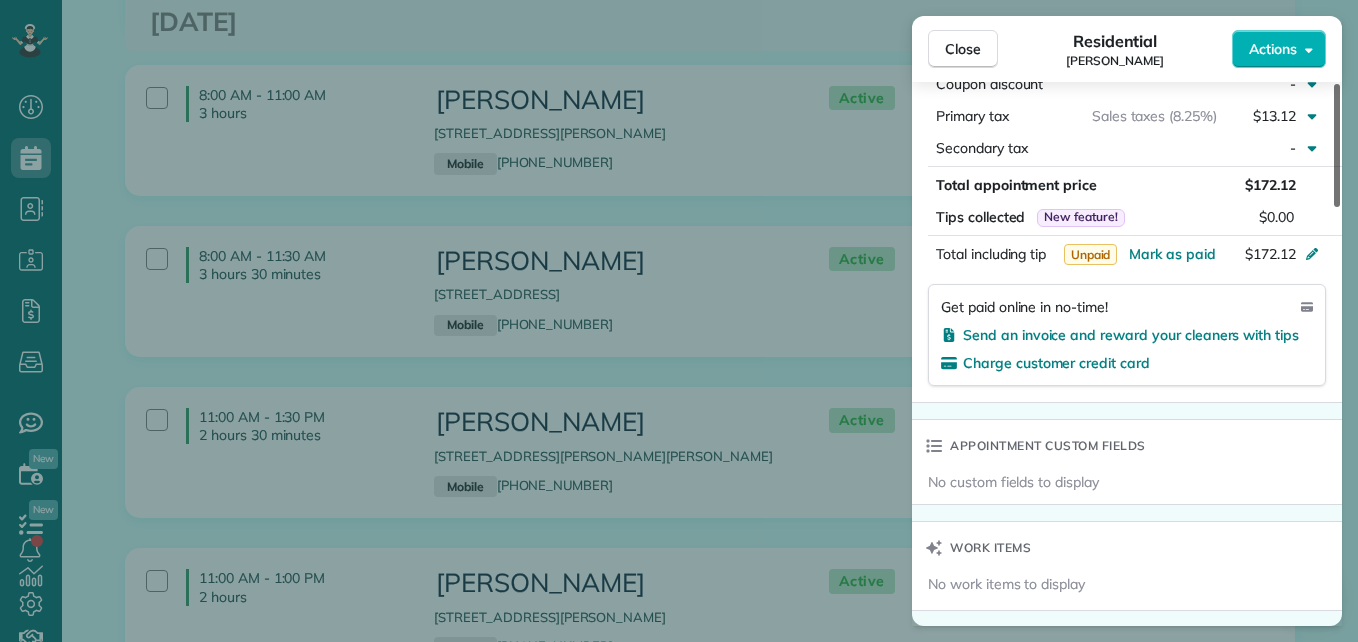 drag, startPoint x: 1338, startPoint y: 155, endPoint x: 1337, endPoint y: 401, distance: 246.00203 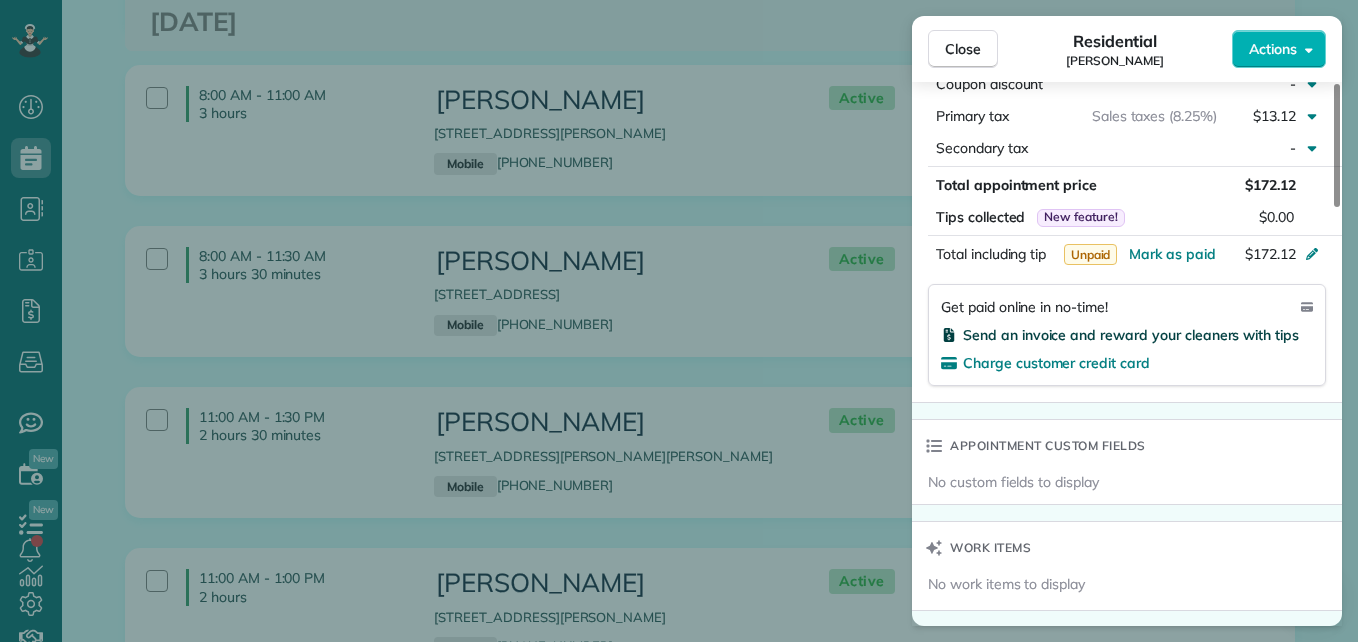 click on "Send an invoice and reward your cleaners with tips" at bounding box center (1131, 335) 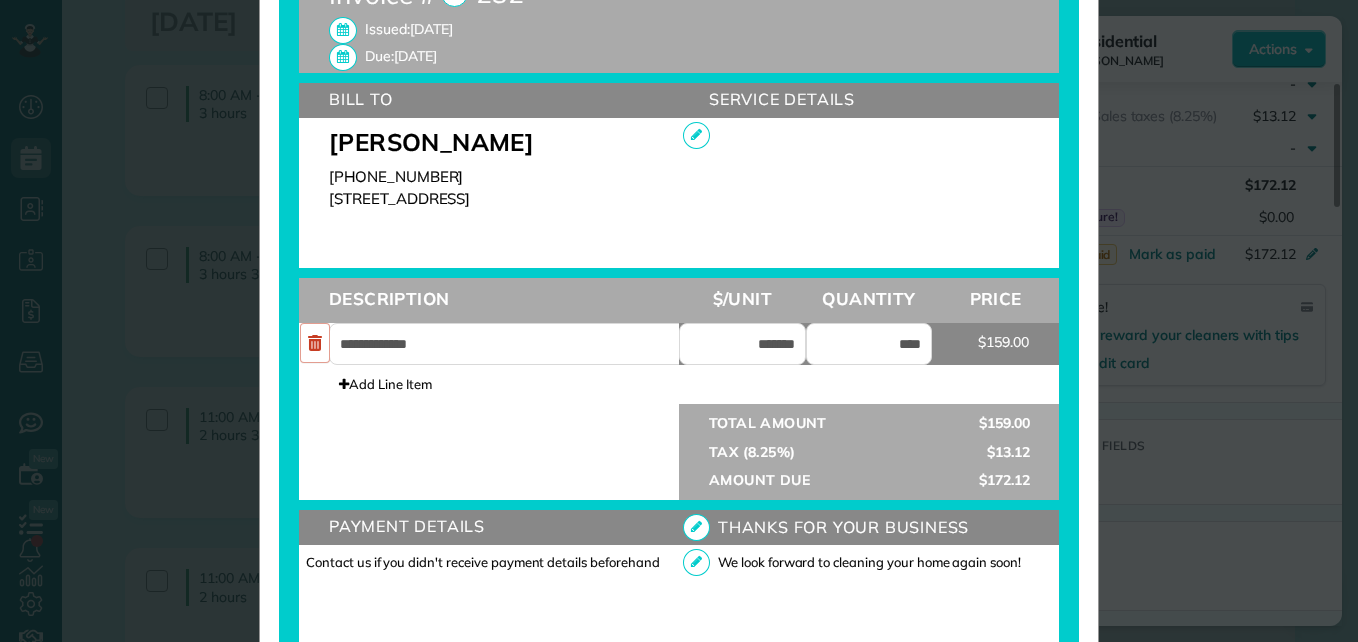 scroll, scrollTop: 563, scrollLeft: 0, axis: vertical 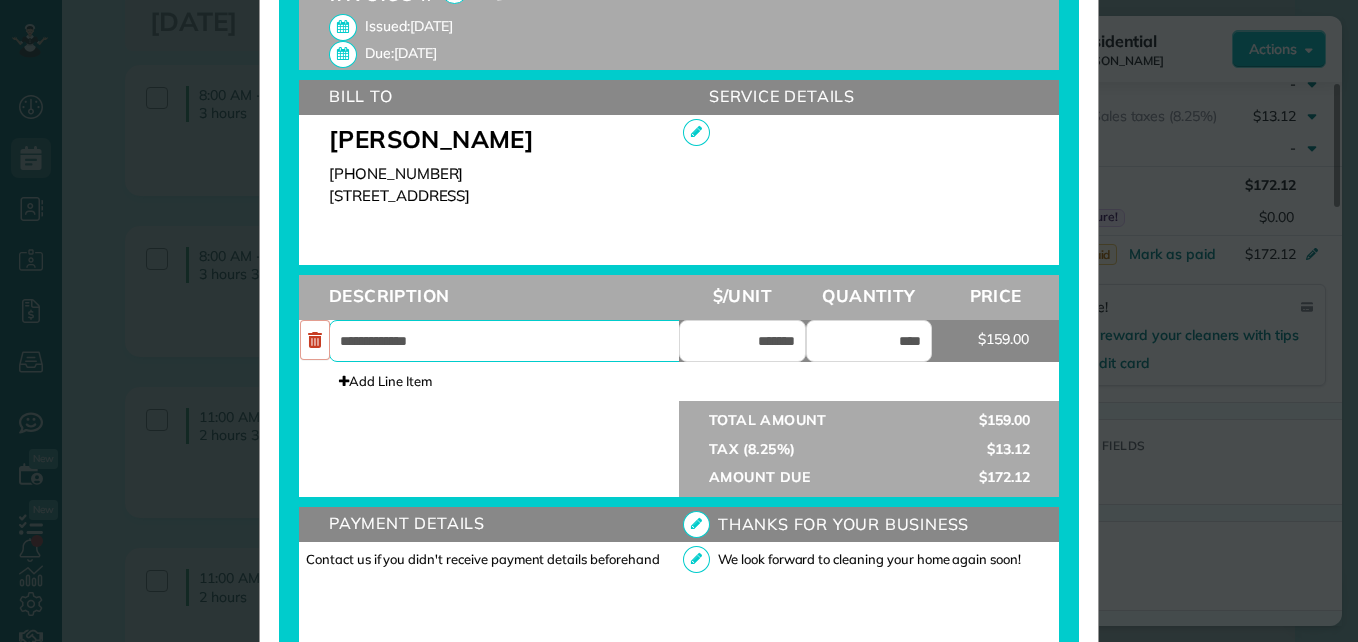 drag, startPoint x: 477, startPoint y: 330, endPoint x: 201, endPoint y: 354, distance: 277.0415 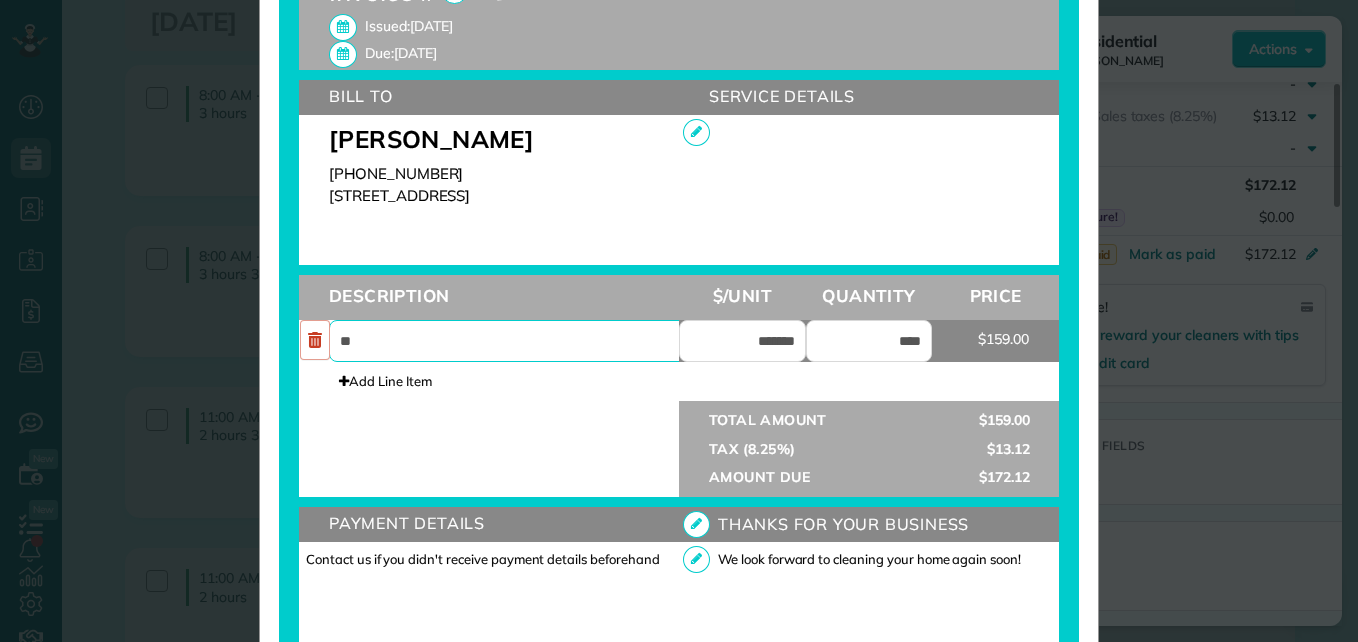 type on "*" 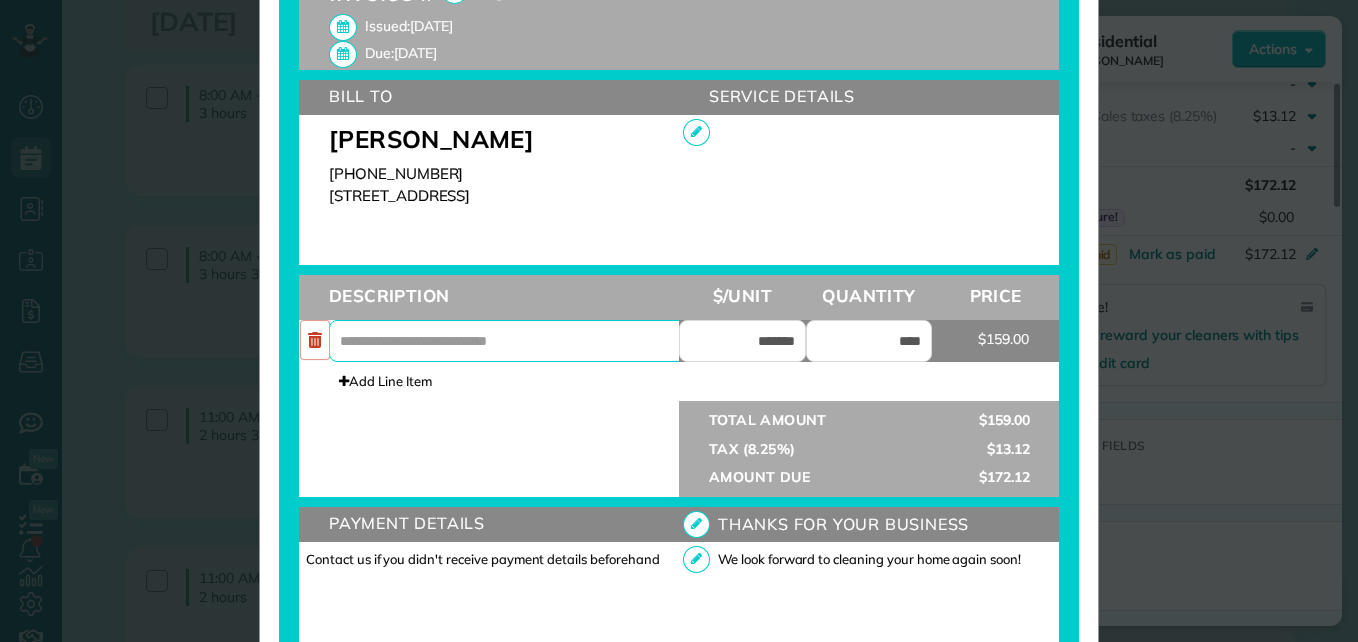 type on "*" 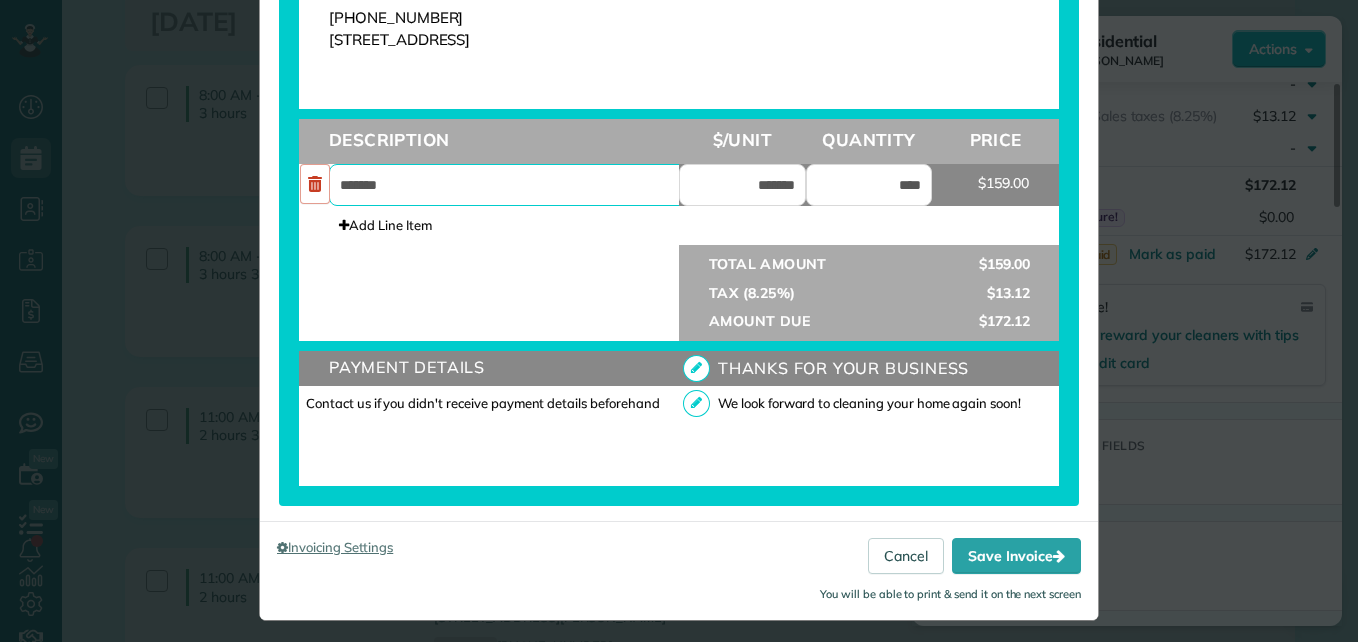 scroll, scrollTop: 728, scrollLeft: 0, axis: vertical 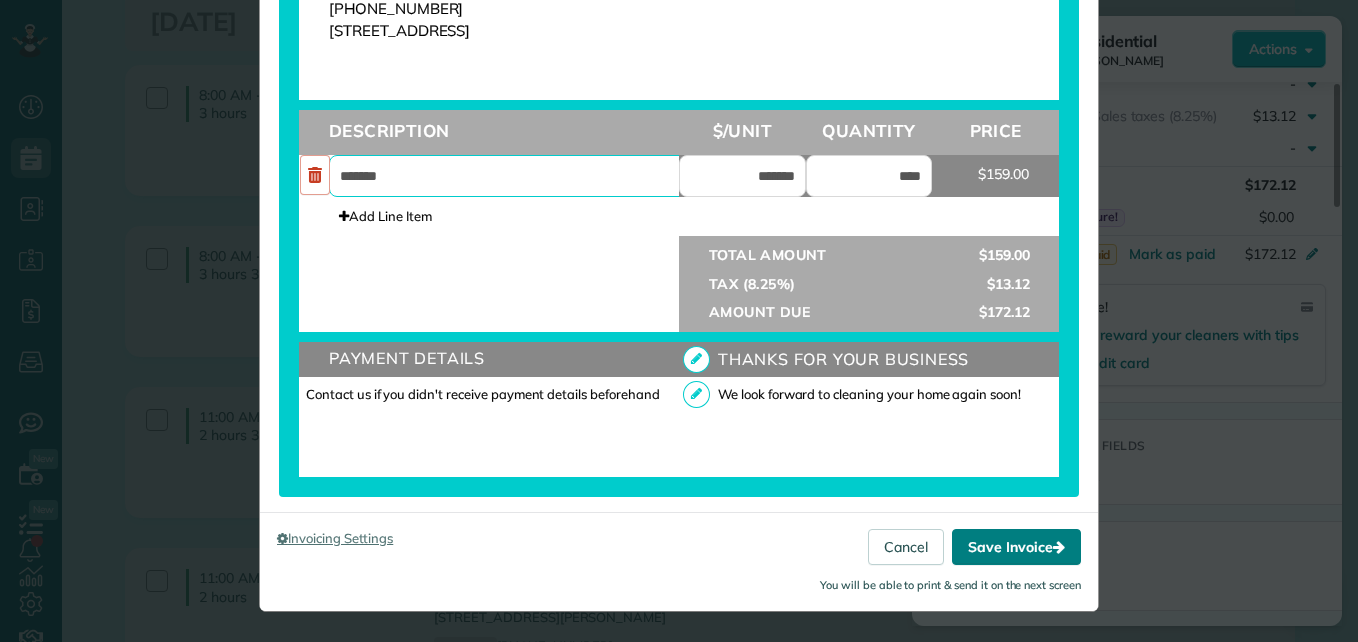 type on "*******" 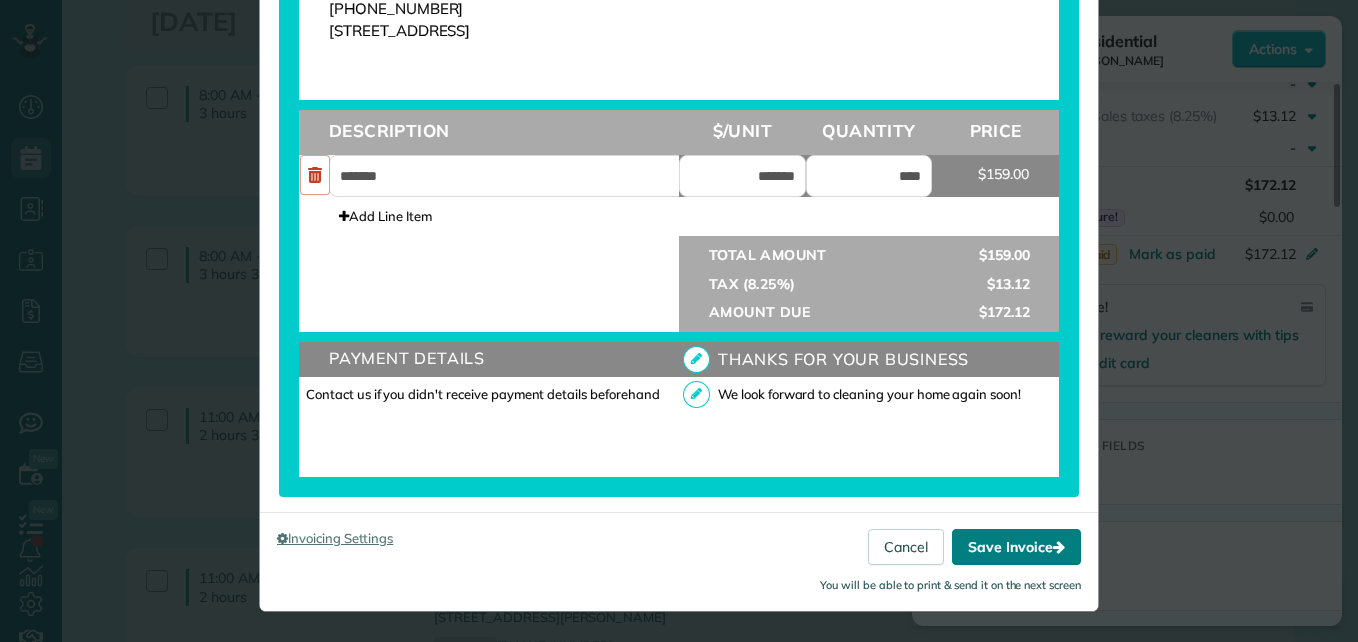 click on "Save Invoice" at bounding box center (1016, 547) 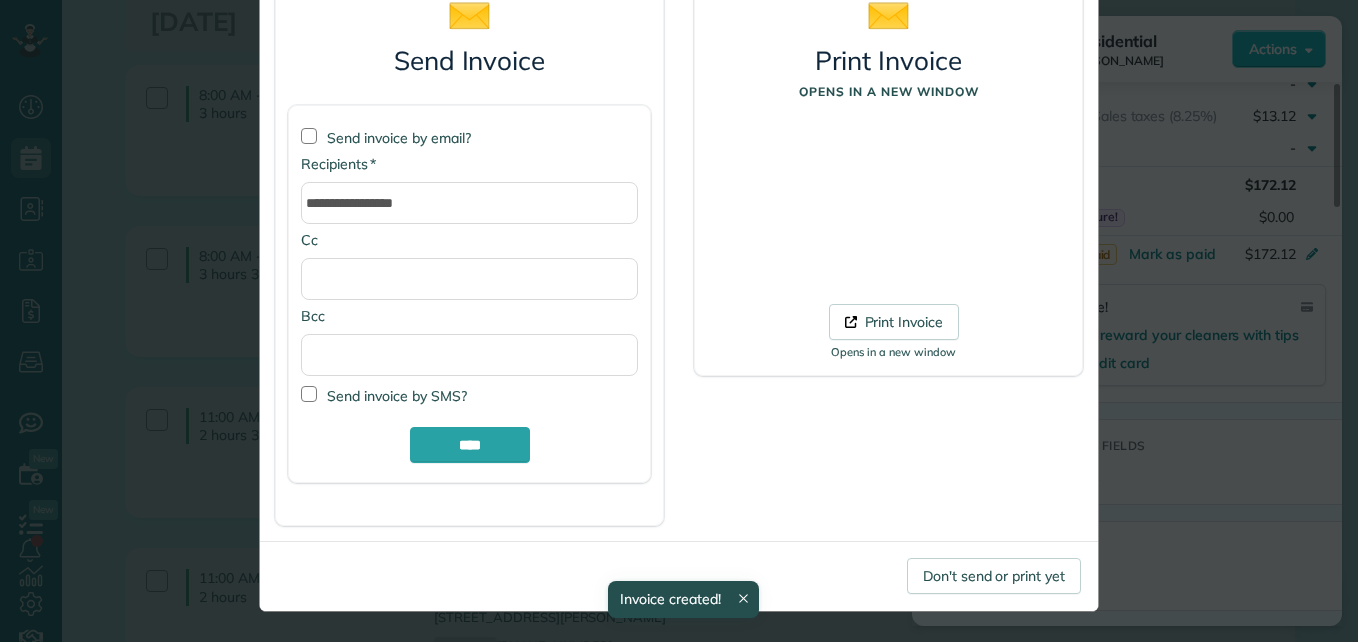 scroll, scrollTop: 168, scrollLeft: 0, axis: vertical 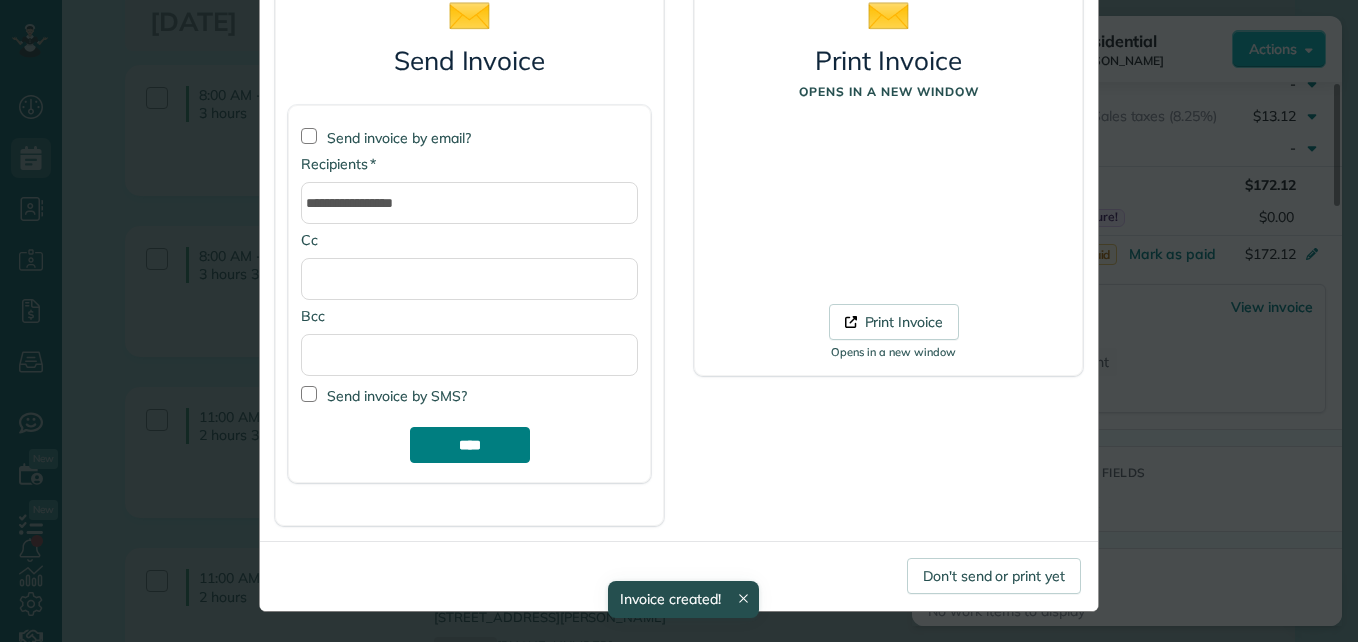 click on "****" at bounding box center [470, 445] 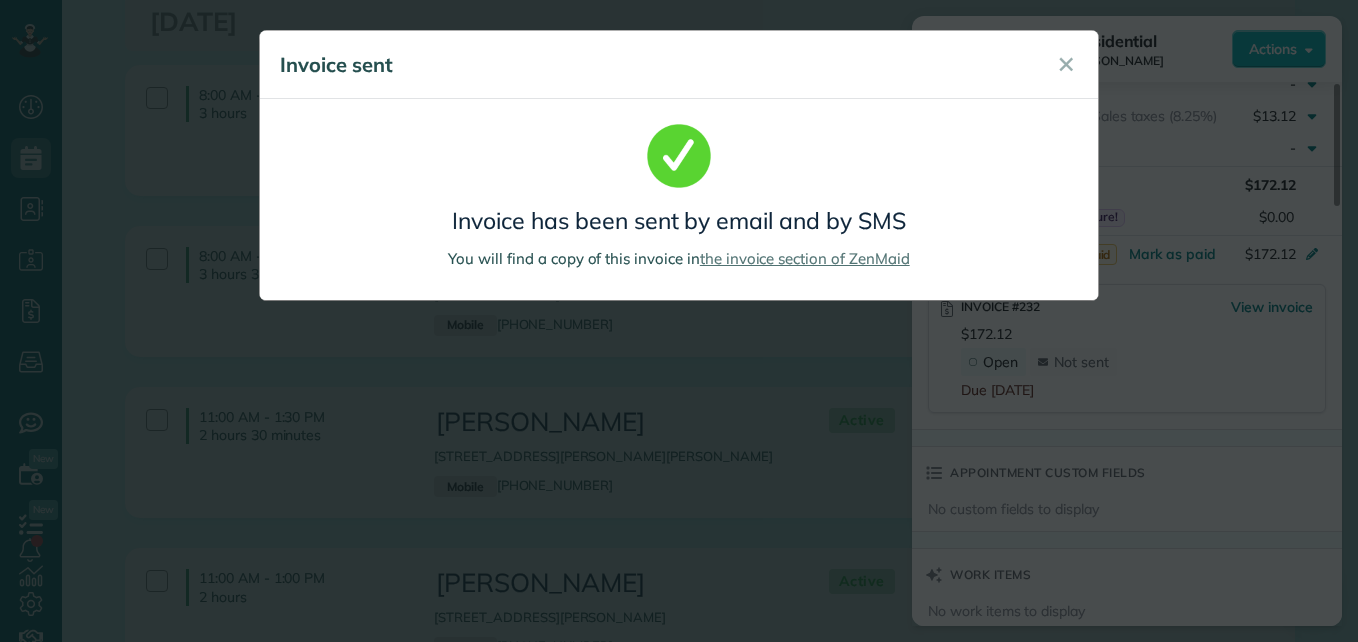 scroll, scrollTop: 0, scrollLeft: 0, axis: both 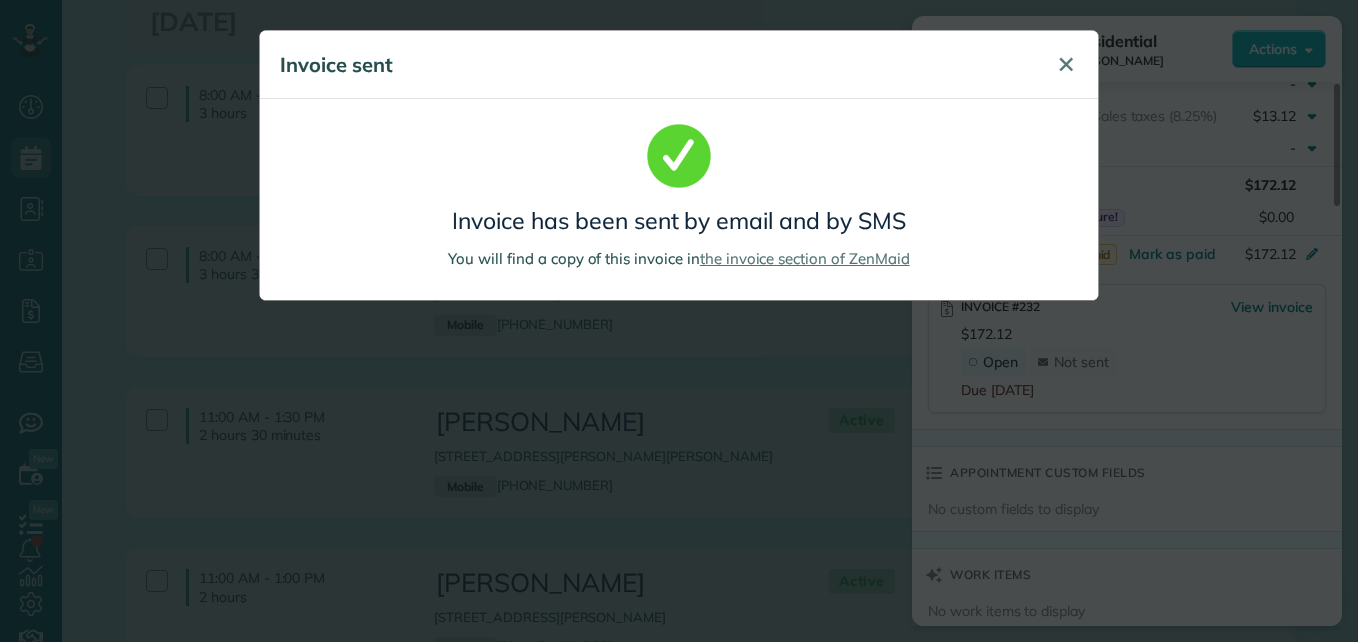 click on "✕" at bounding box center (1066, 64) 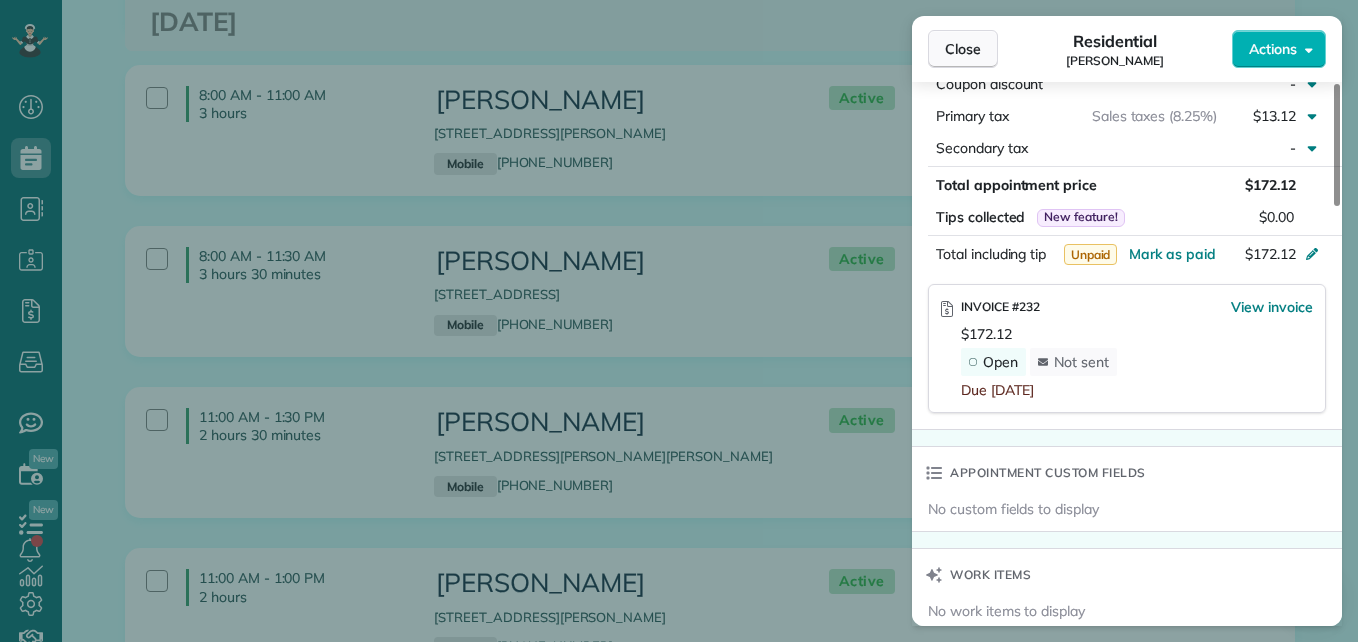click on "Close" at bounding box center [963, 49] 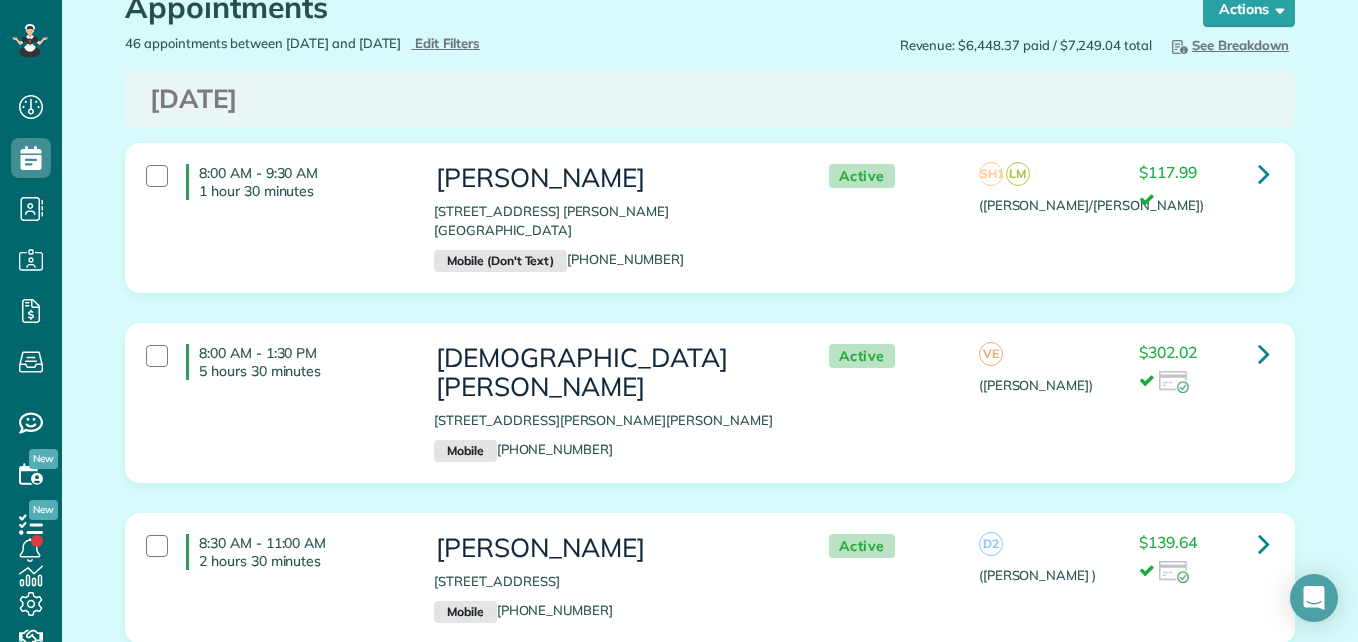 scroll, scrollTop: 0, scrollLeft: 0, axis: both 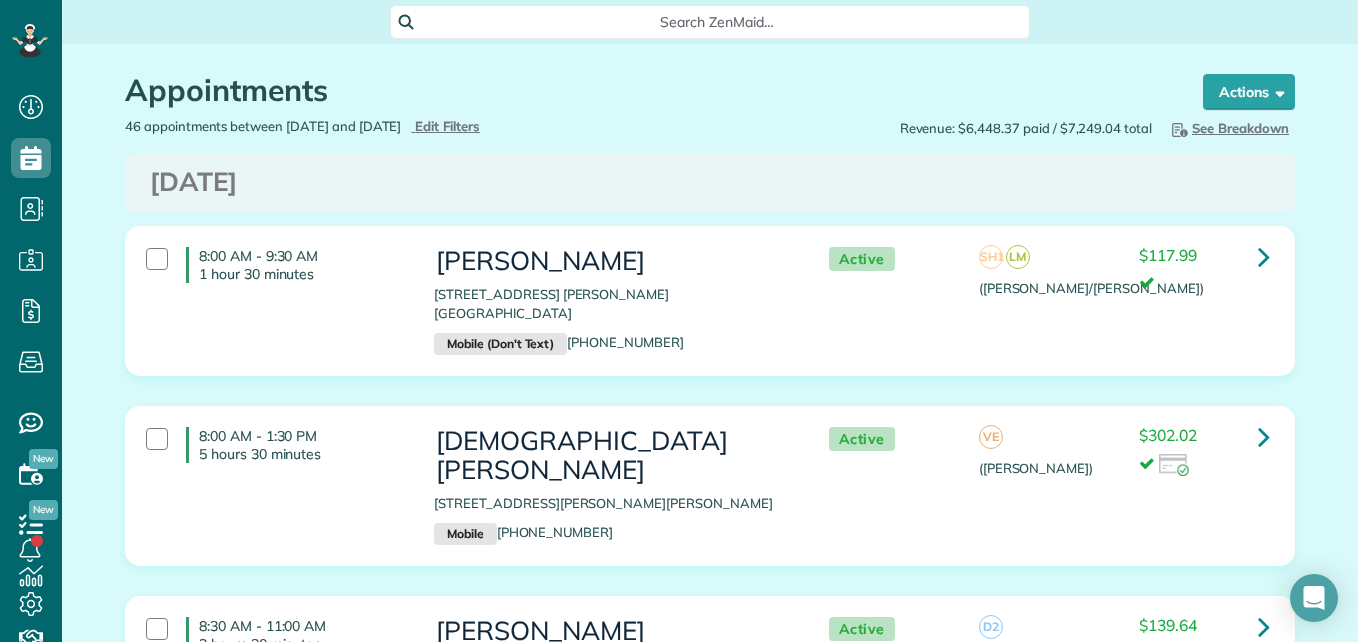 click on "Search ZenMaid…" at bounding box center [710, 20] 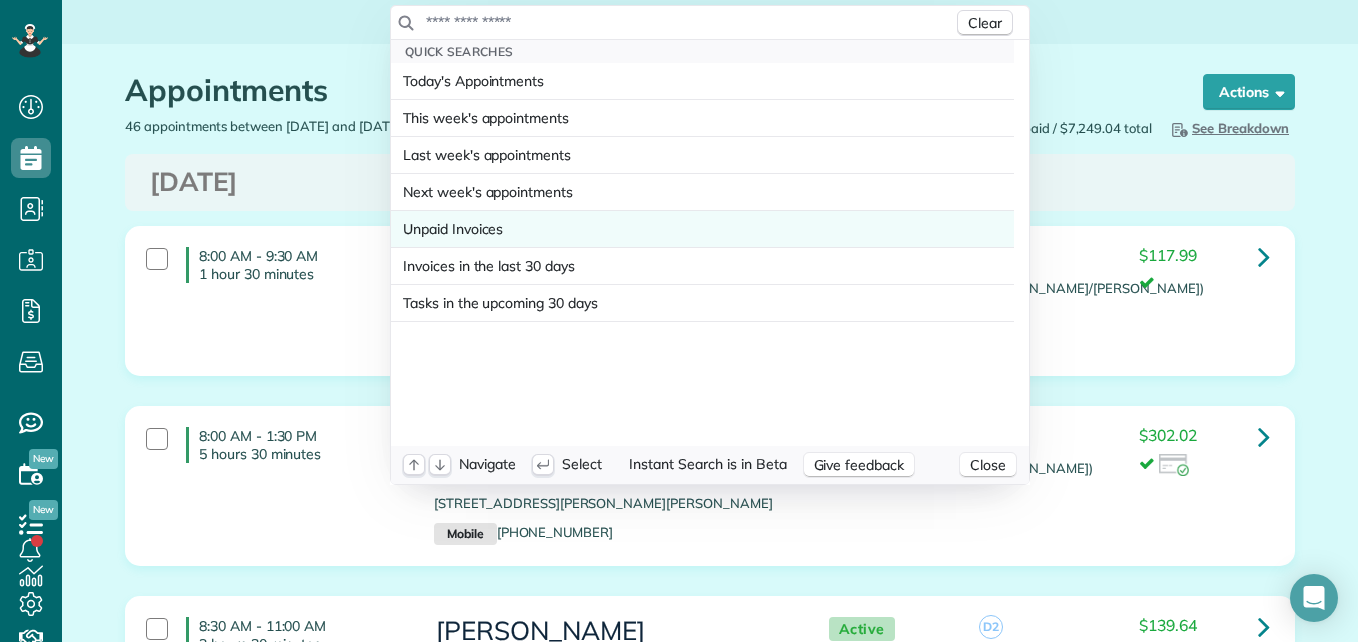 click on "Unpaid Invoices" at bounding box center [453, 229] 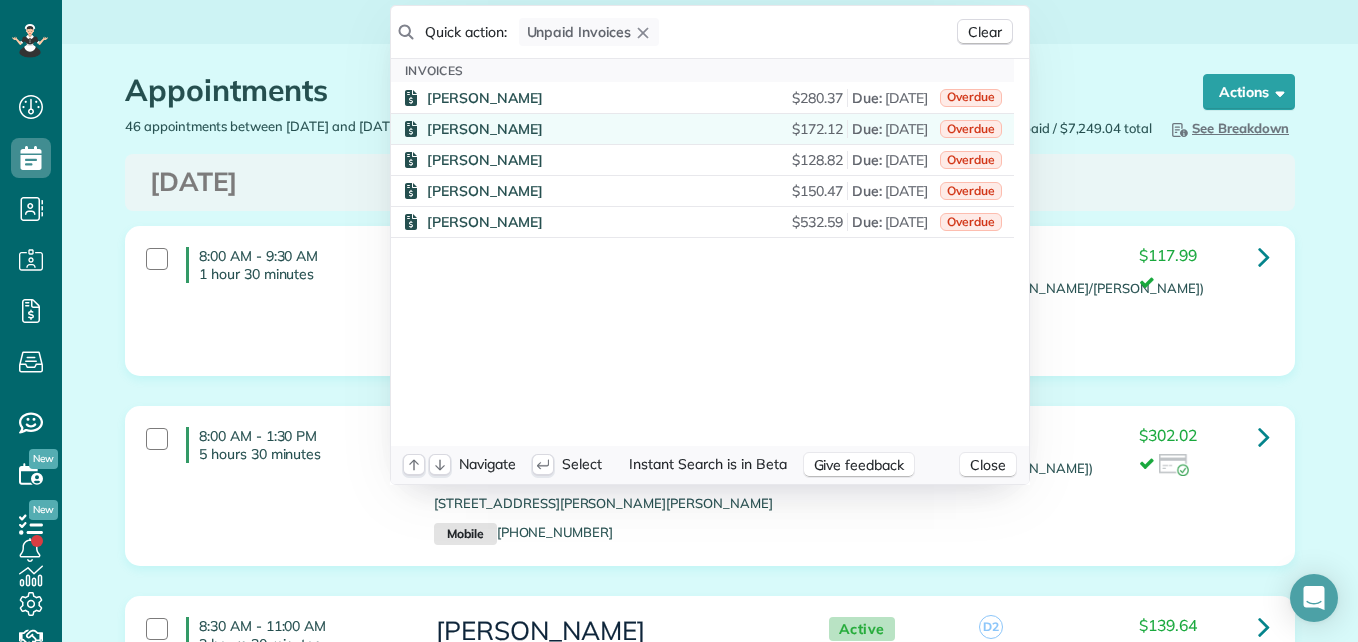 click on "$172.12" at bounding box center [817, 129] 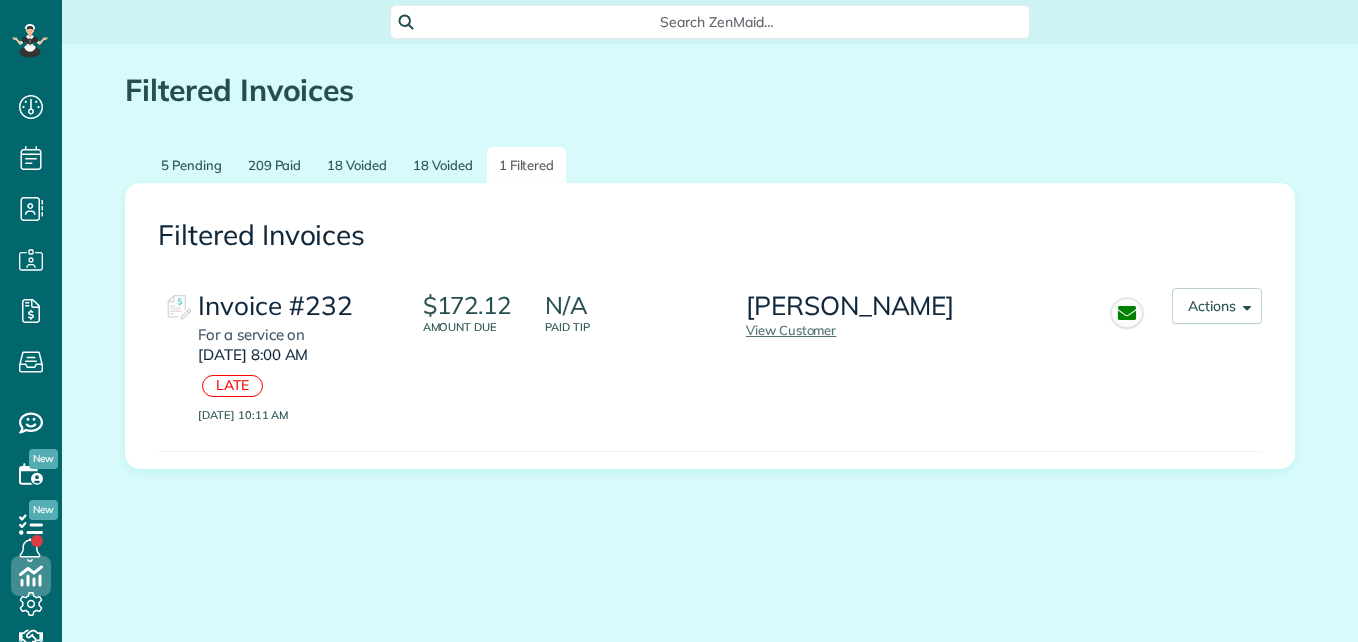 scroll, scrollTop: 0, scrollLeft: 0, axis: both 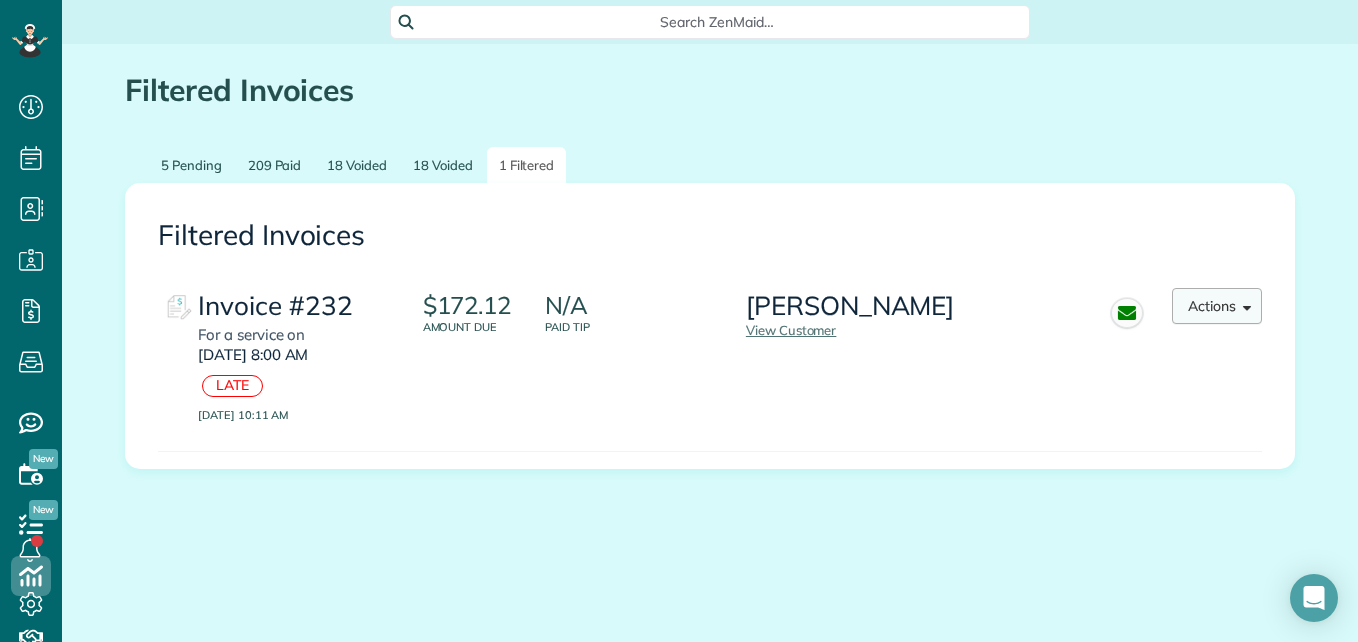click on "Actions" at bounding box center (1217, 306) 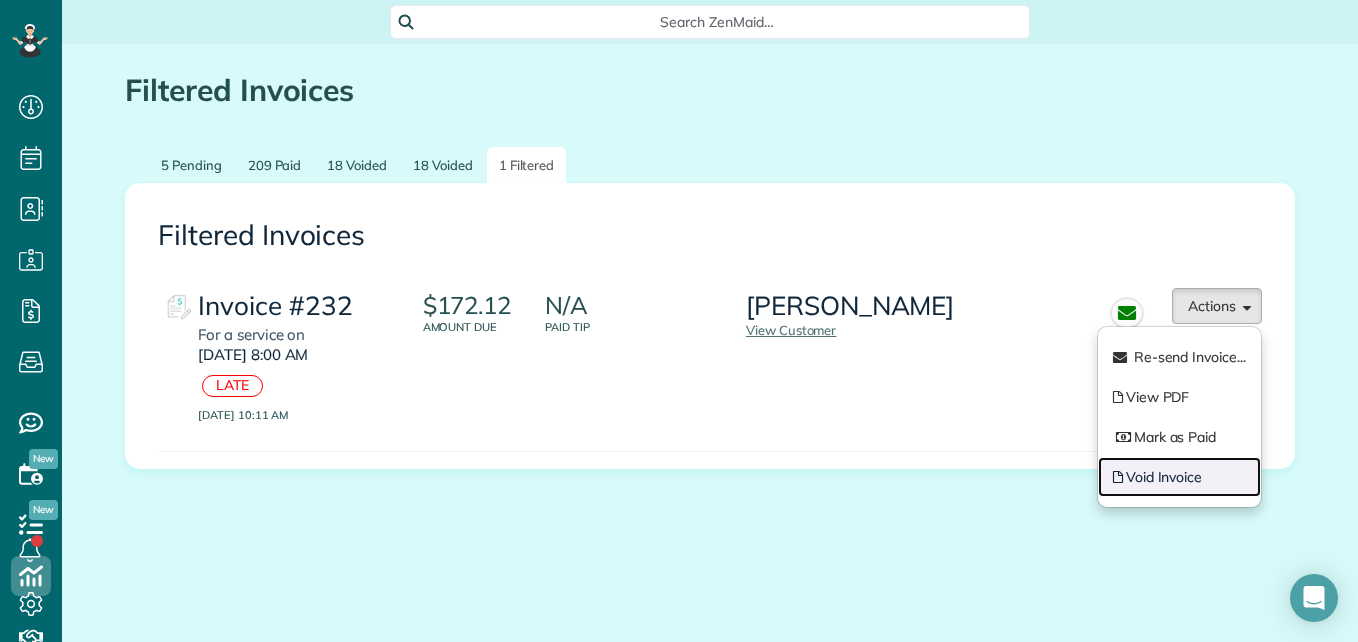 click on "Void Invoice" at bounding box center [1179, 477] 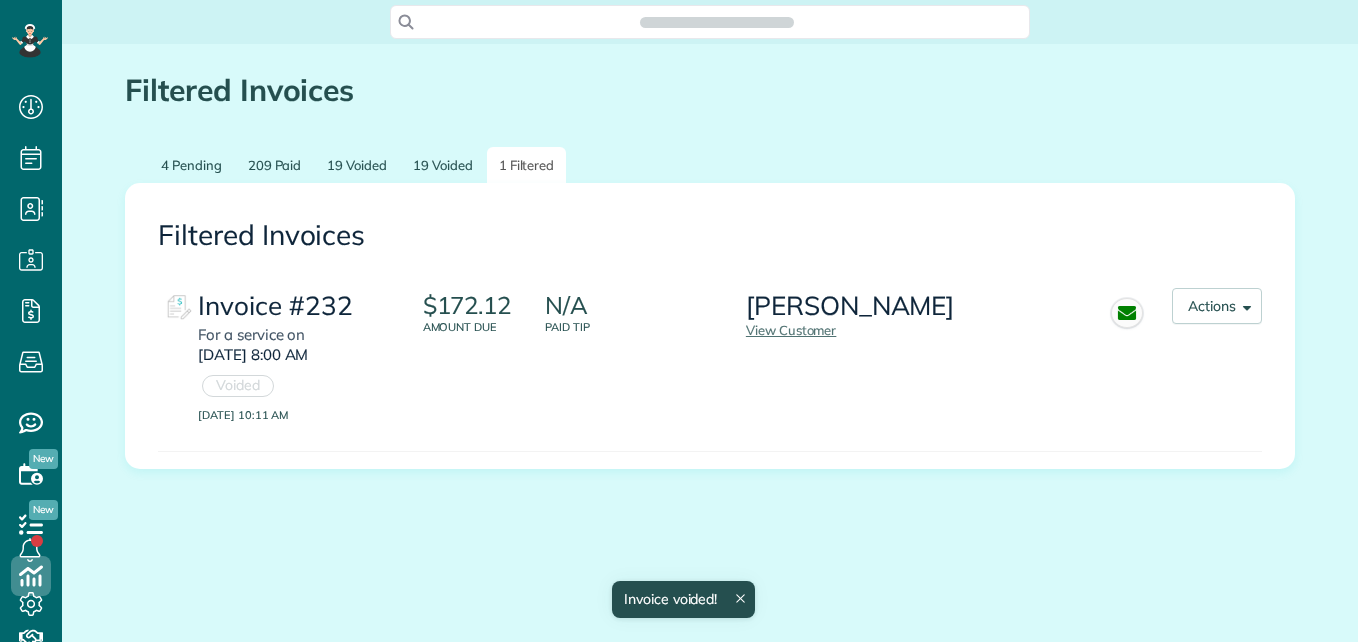 scroll, scrollTop: 0, scrollLeft: 0, axis: both 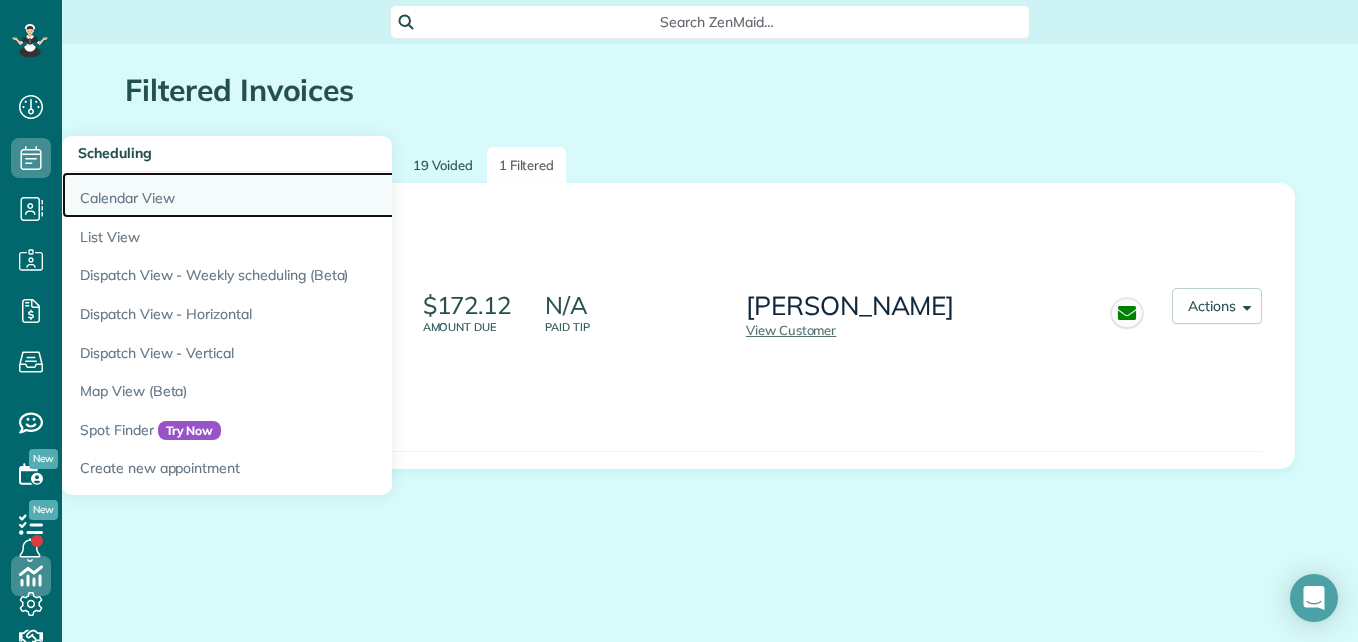 click on "Calendar View" at bounding box center (312, 195) 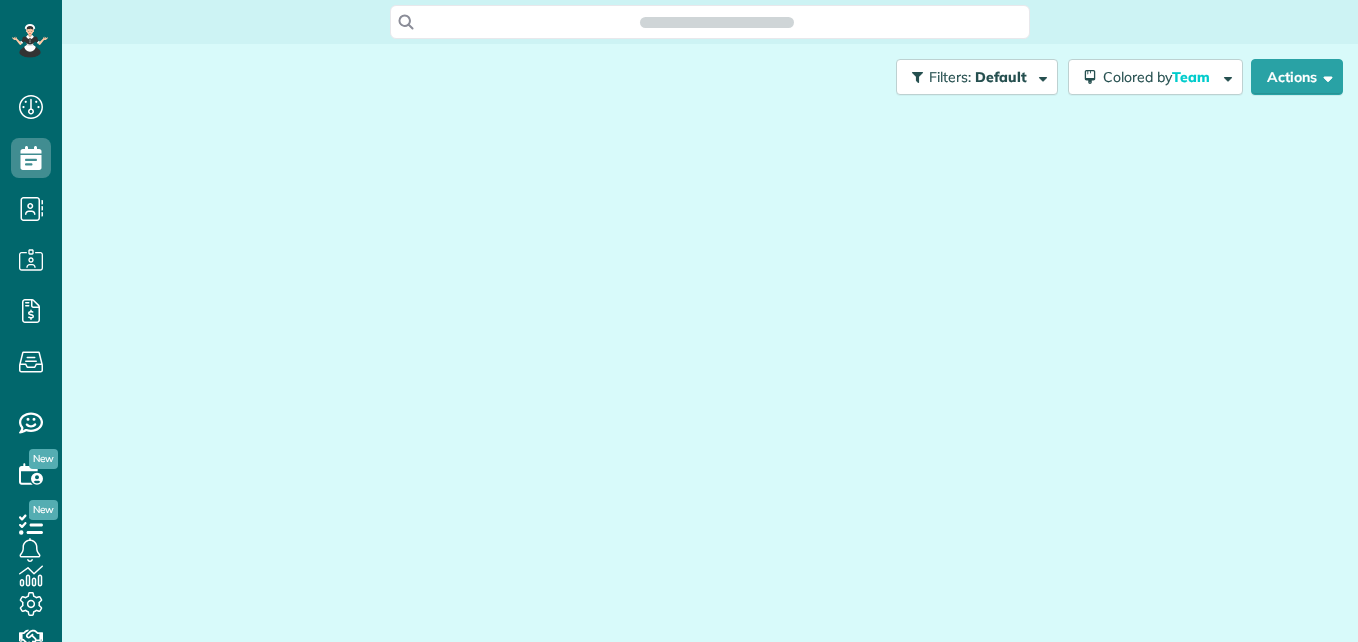 scroll, scrollTop: 0, scrollLeft: 0, axis: both 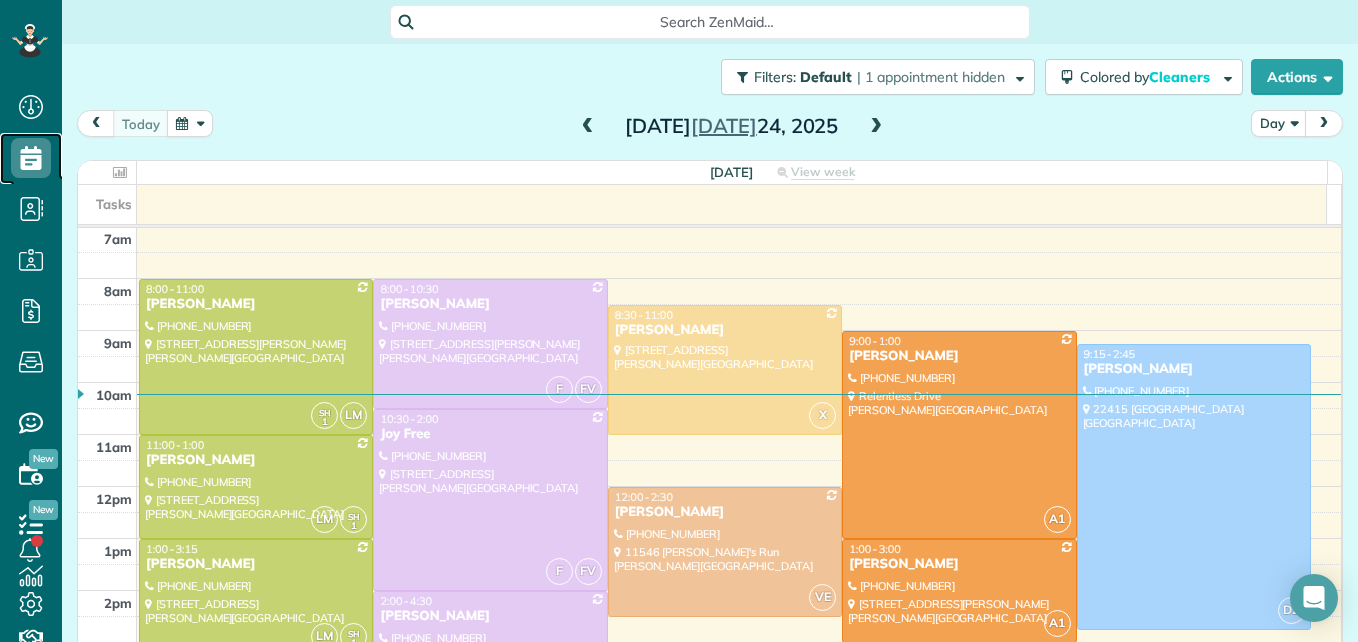 click 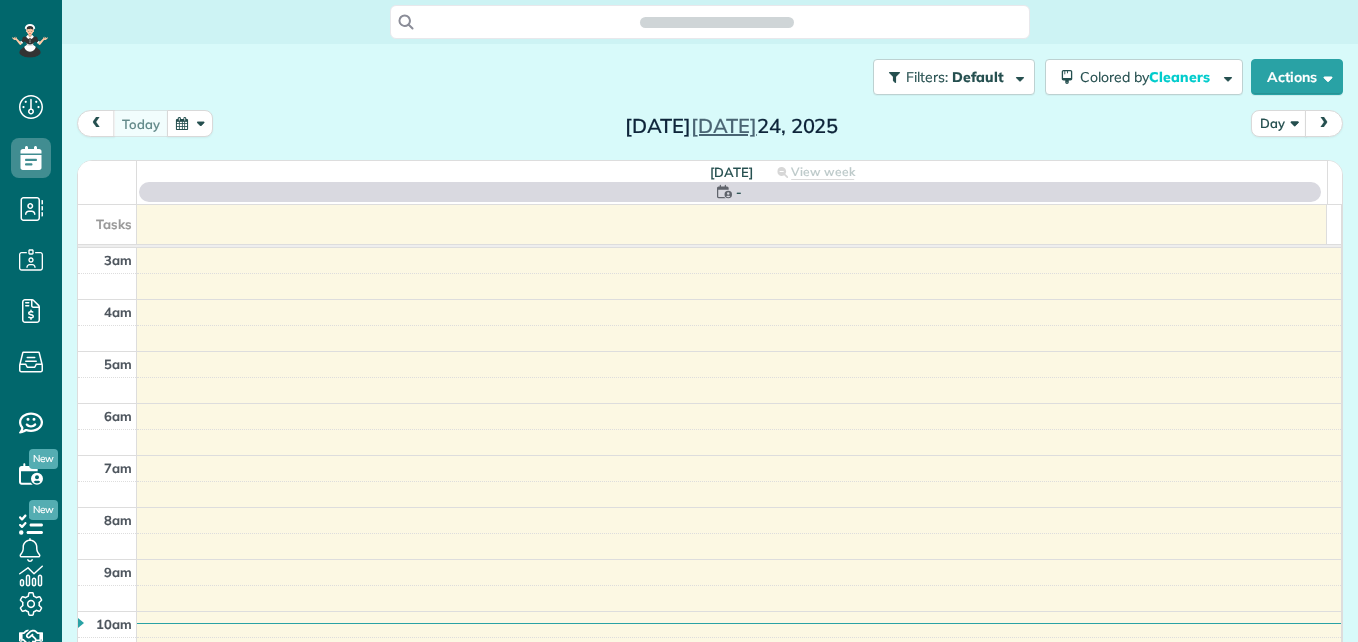 scroll, scrollTop: 0, scrollLeft: 0, axis: both 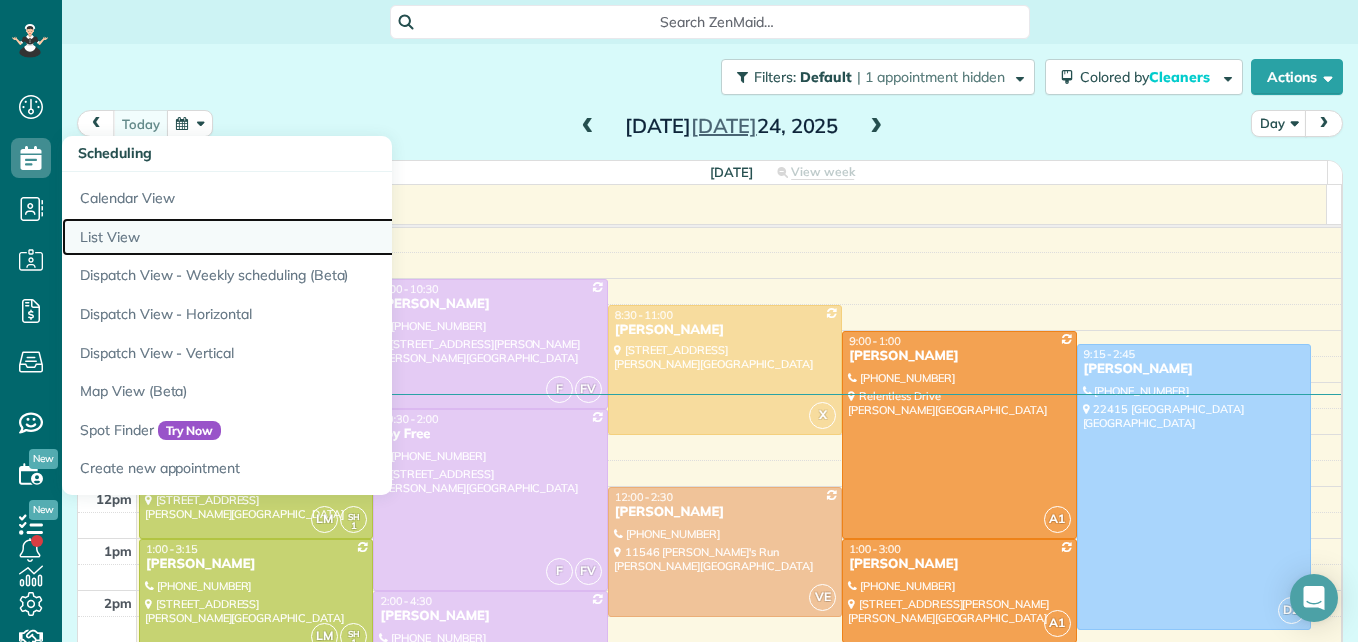 click on "List View" at bounding box center [312, 237] 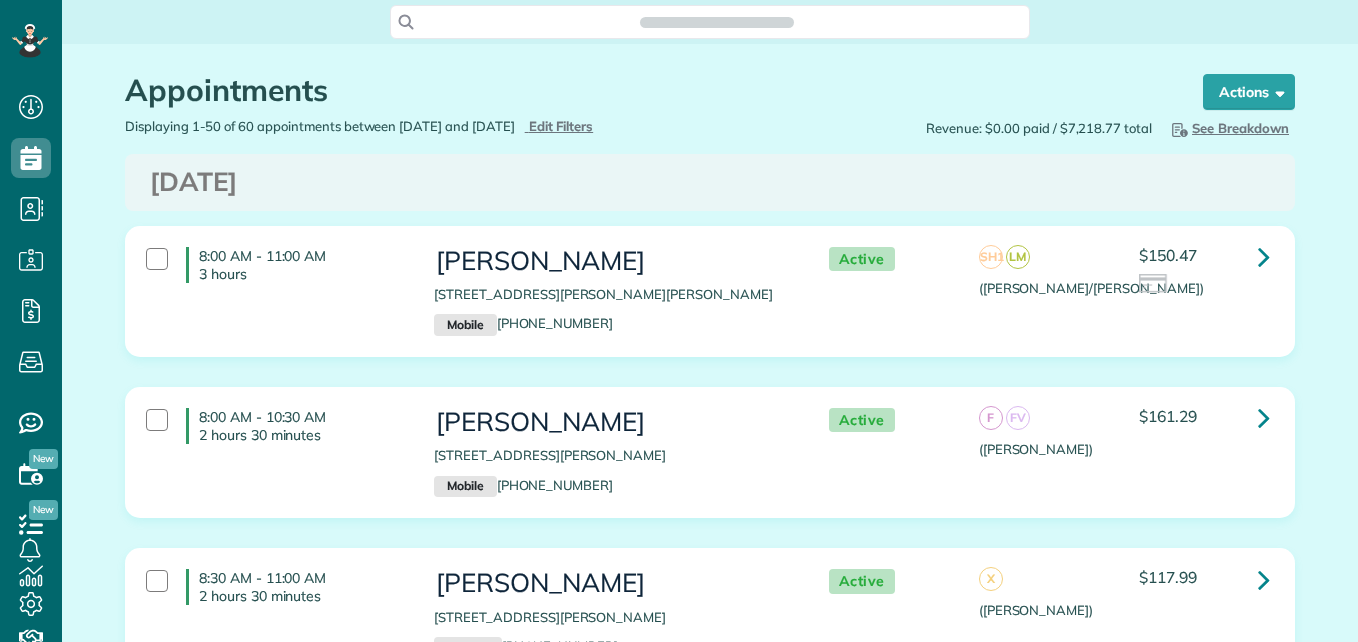 scroll, scrollTop: 0, scrollLeft: 0, axis: both 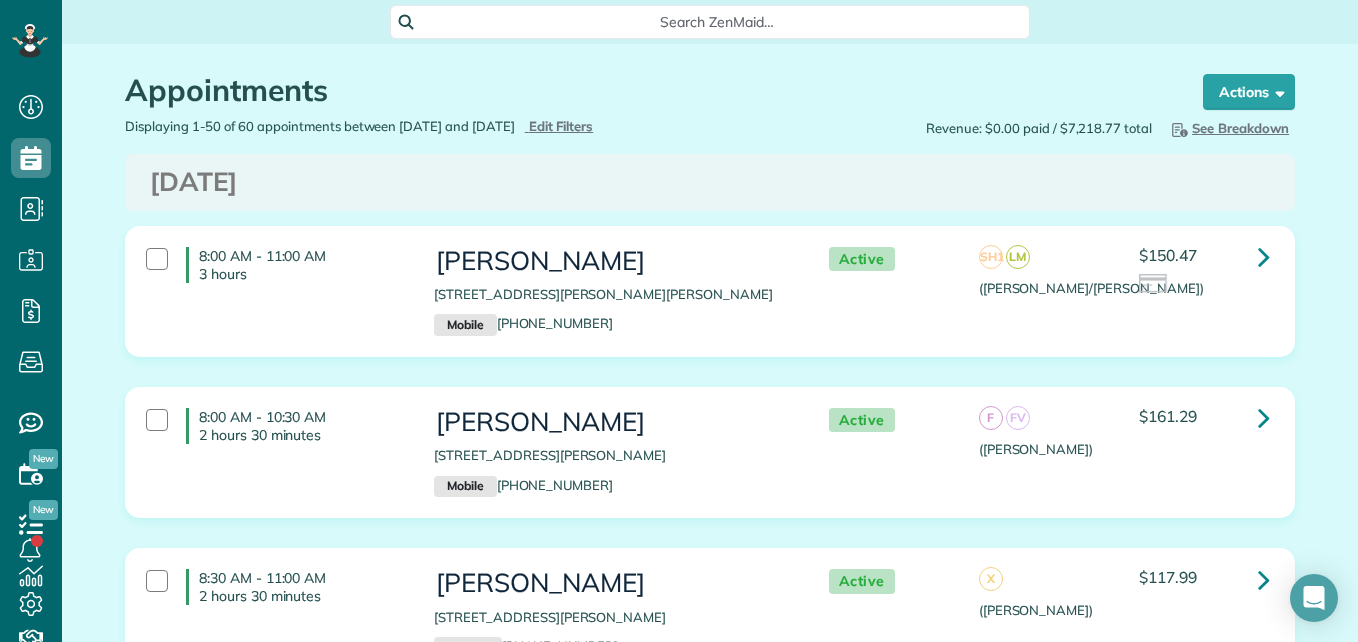 type on "**********" 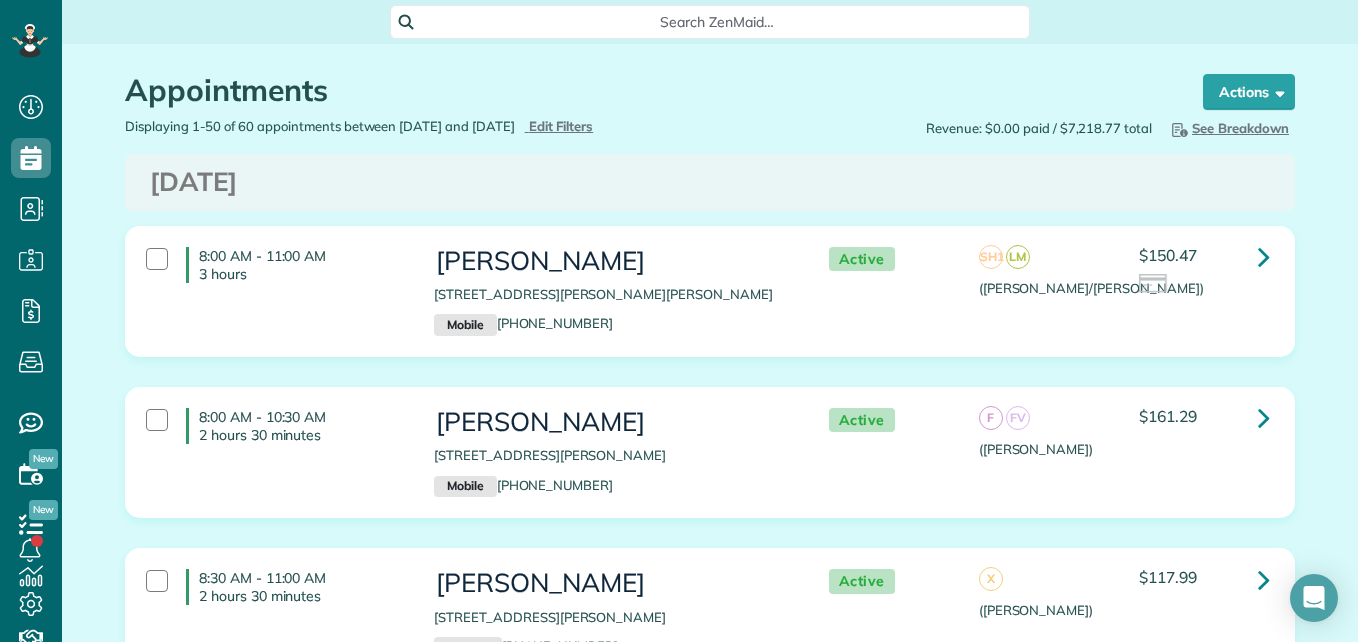 scroll, scrollTop: 642, scrollLeft: 62, axis: both 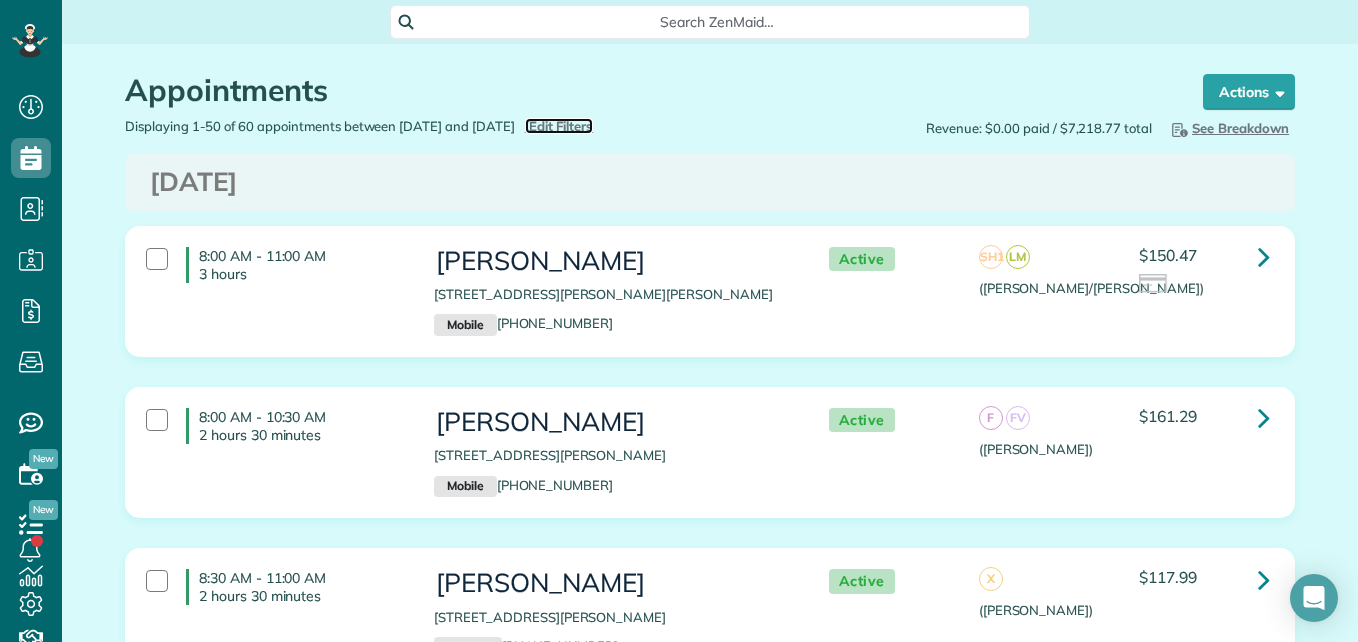 click on "Edit Filters" at bounding box center (561, 126) 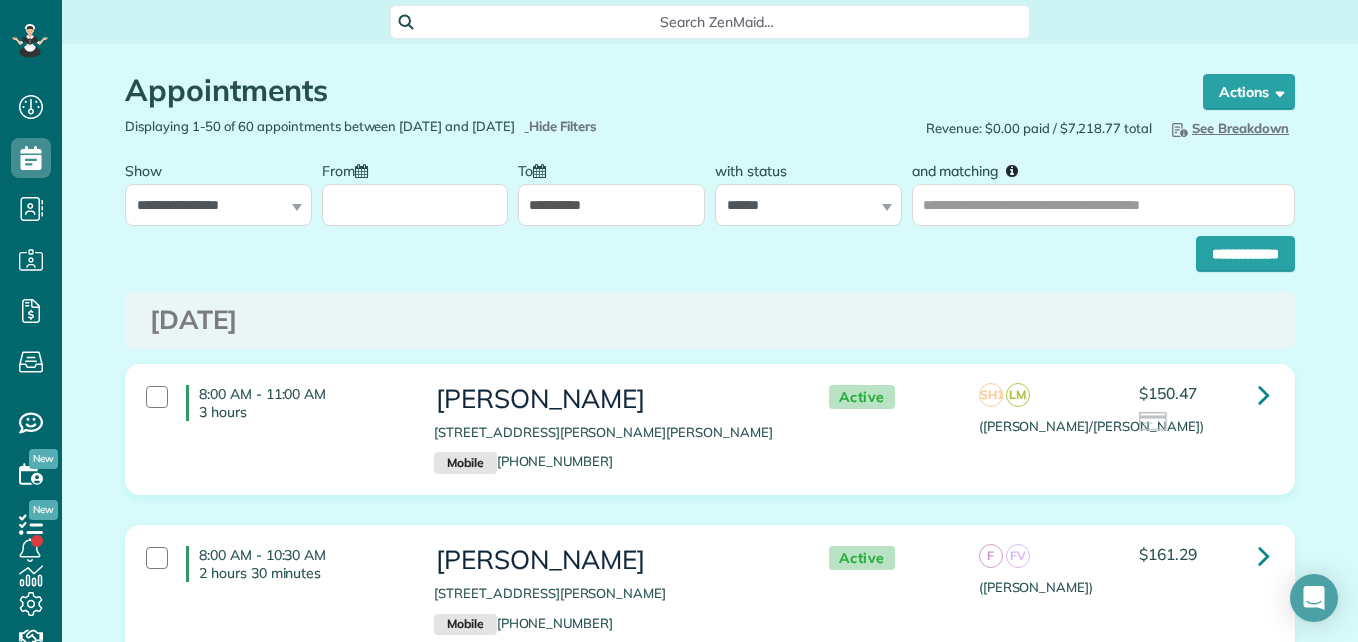 click on "**********" at bounding box center [710, 249] 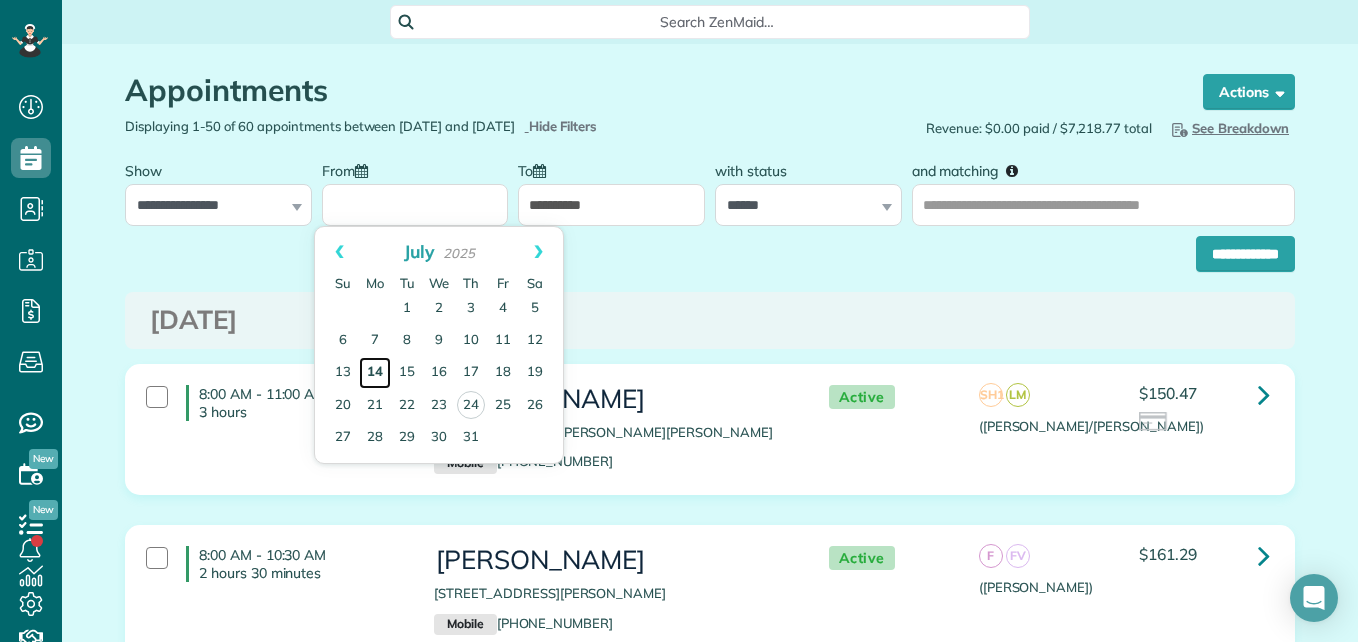 click on "14" at bounding box center [375, 373] 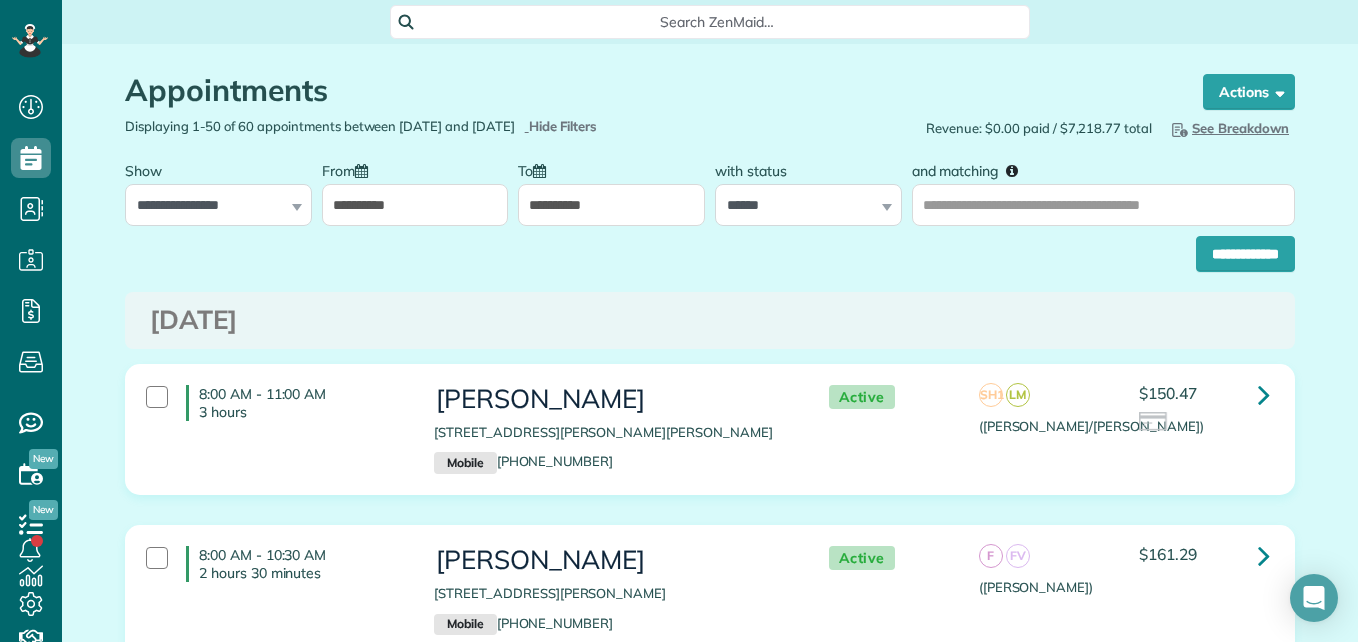 click on "**********" at bounding box center (611, 205) 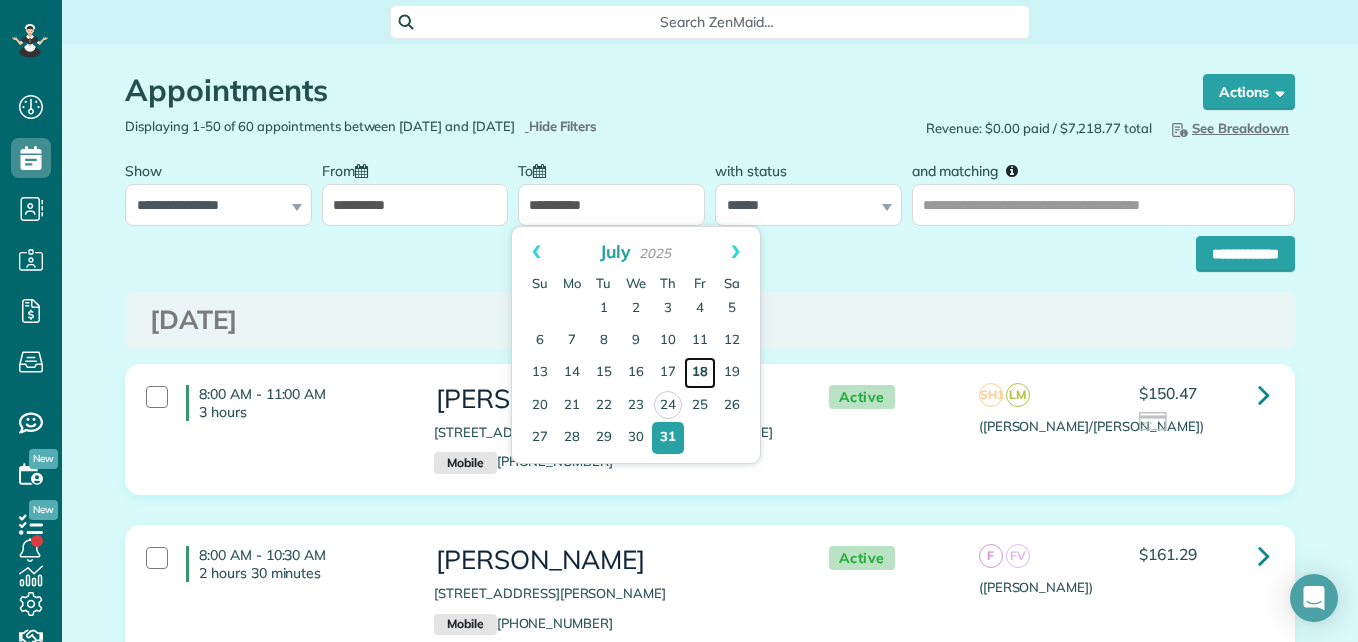 click on "18" at bounding box center [700, 373] 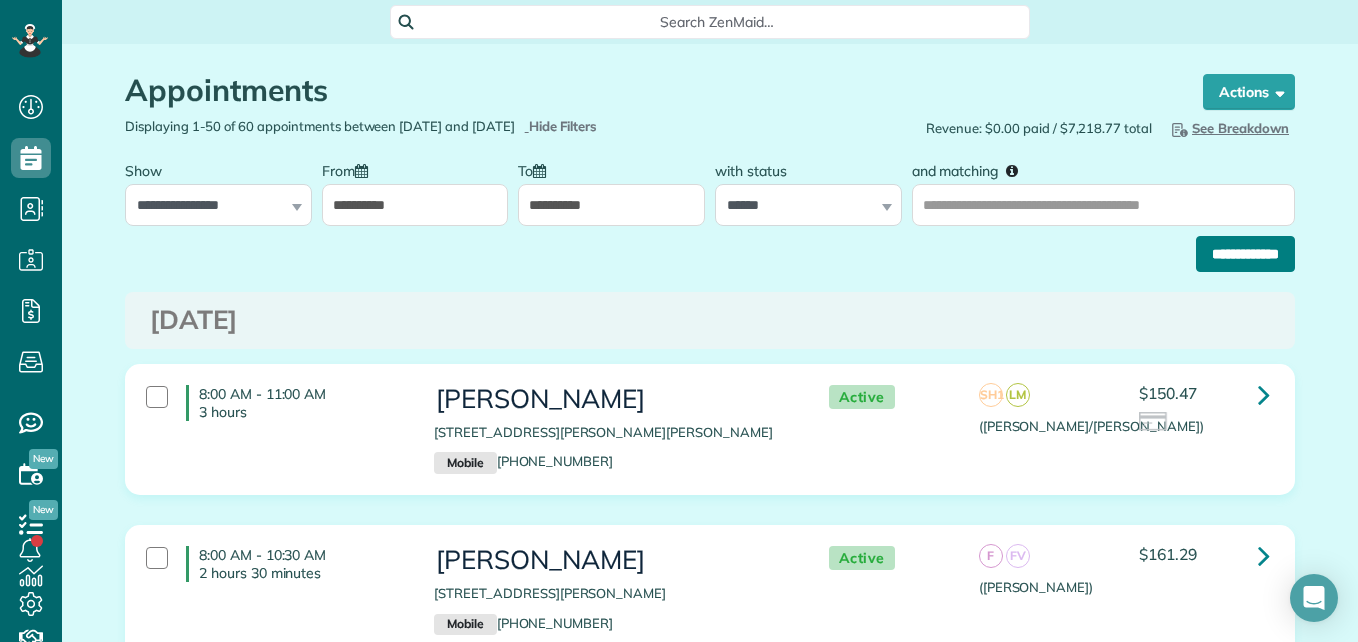 click on "**********" at bounding box center [1245, 254] 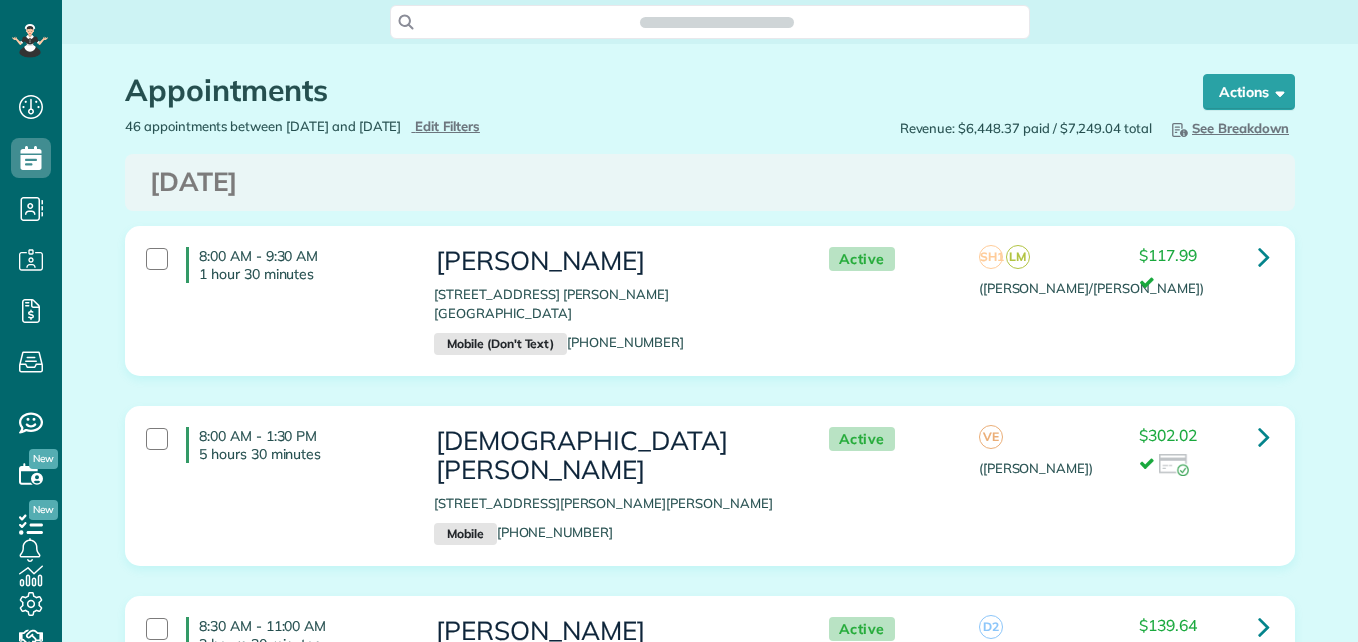 scroll, scrollTop: 0, scrollLeft: 0, axis: both 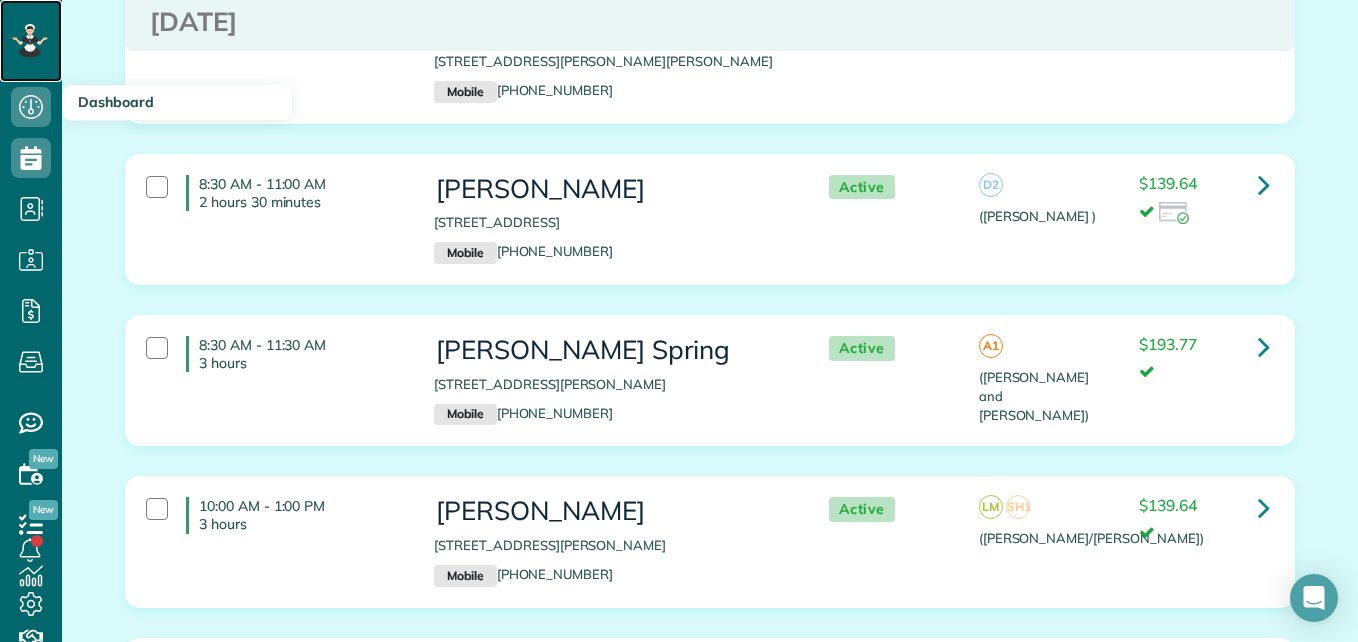 click 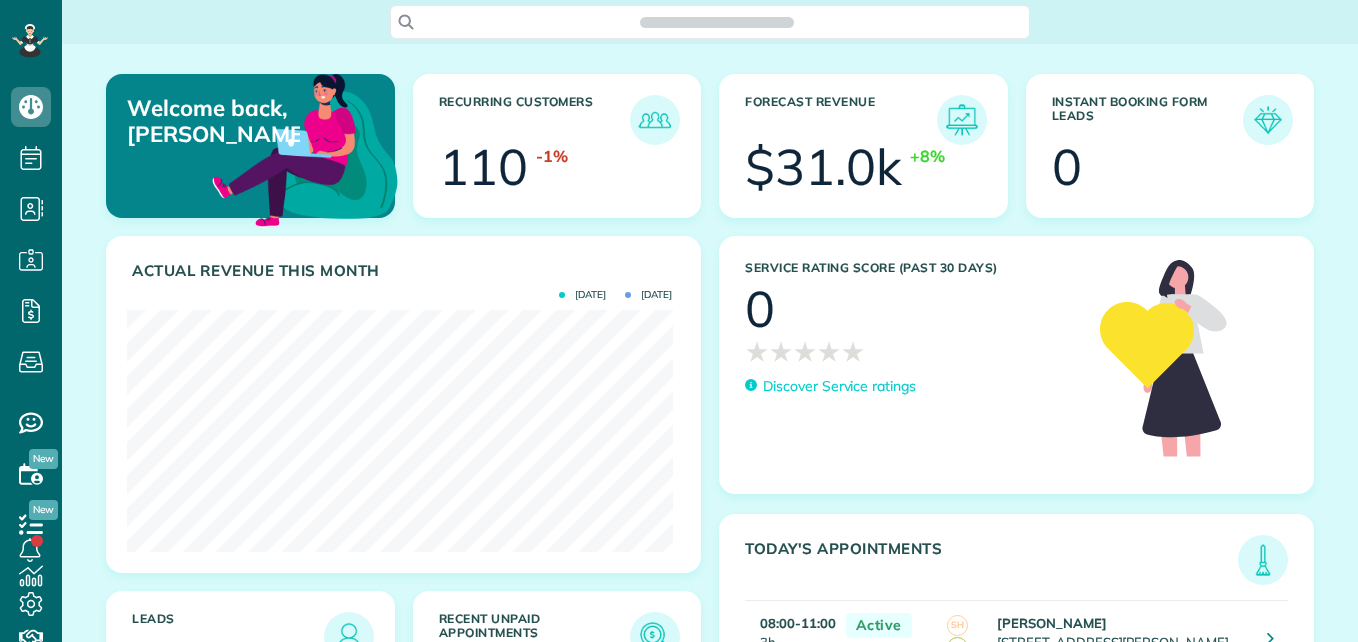 scroll, scrollTop: 0, scrollLeft: 0, axis: both 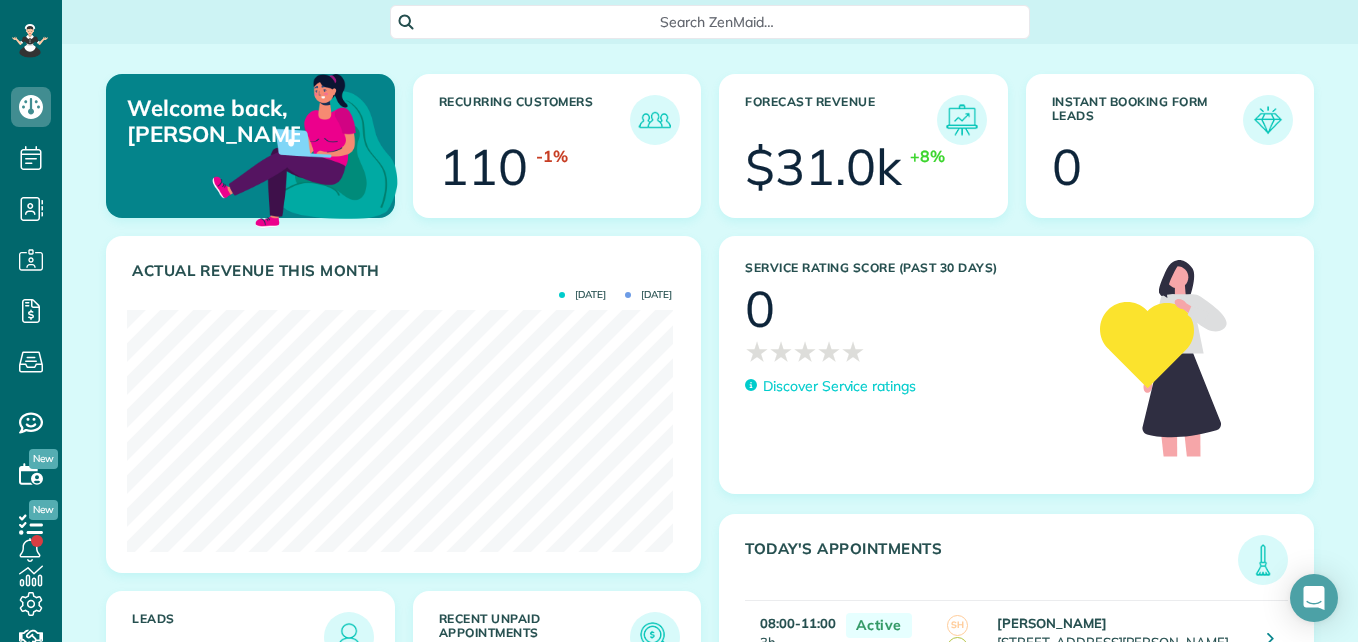 click on "Search ZenMaid…" at bounding box center (717, 22) 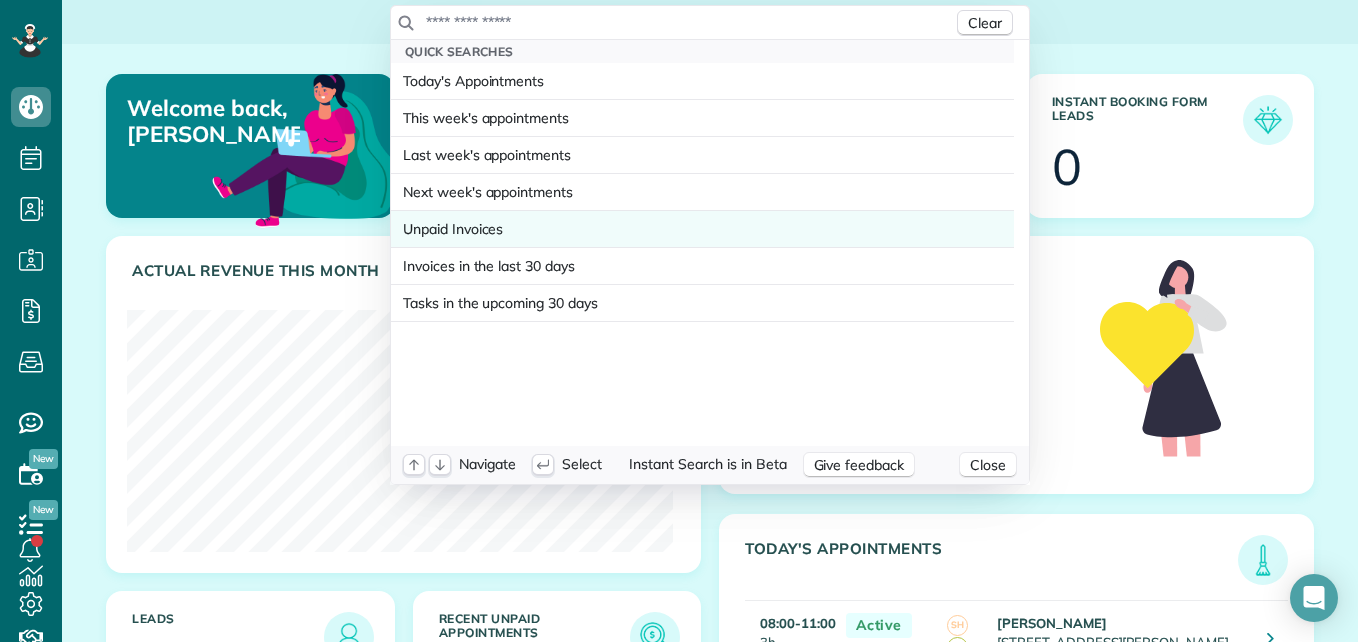 click on "Unpaid Invoices" at bounding box center [453, 229] 